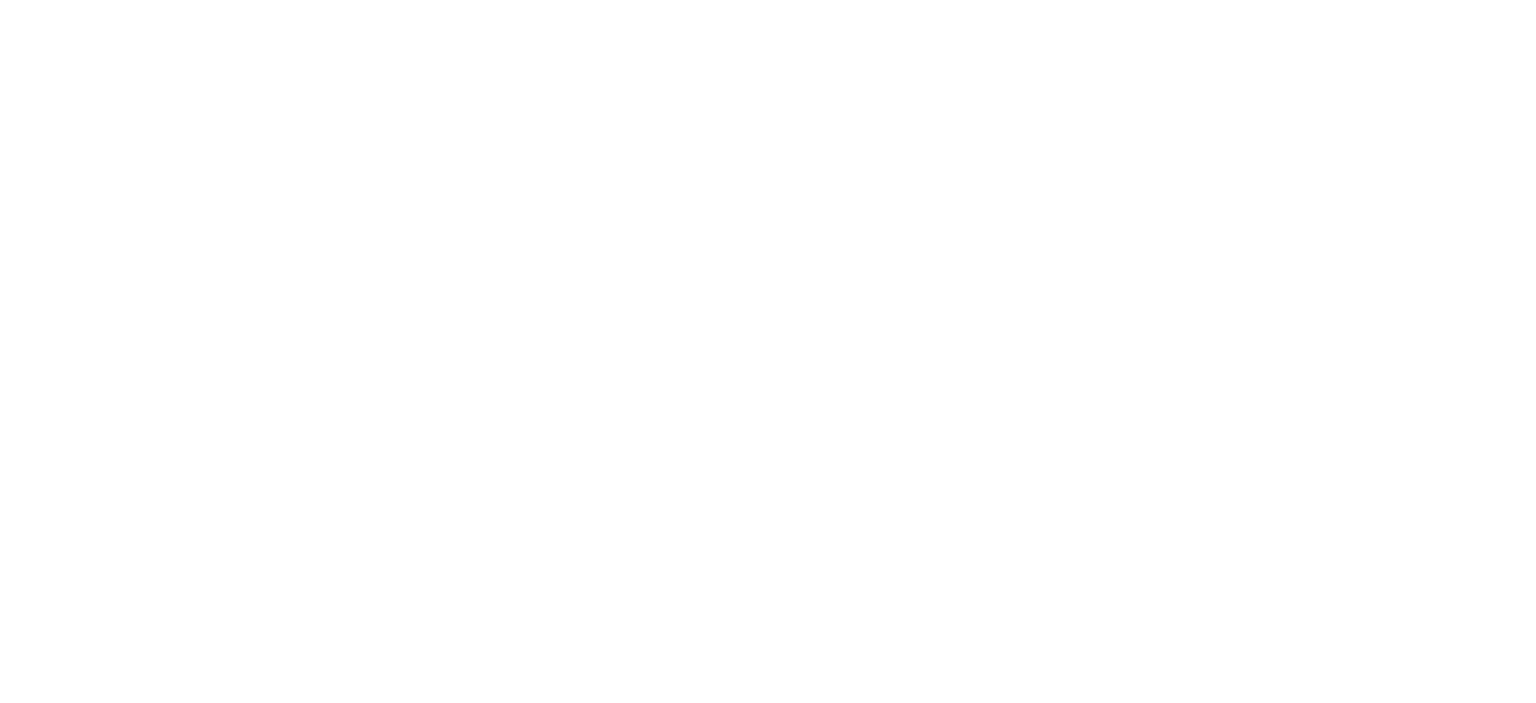 scroll, scrollTop: 0, scrollLeft: 0, axis: both 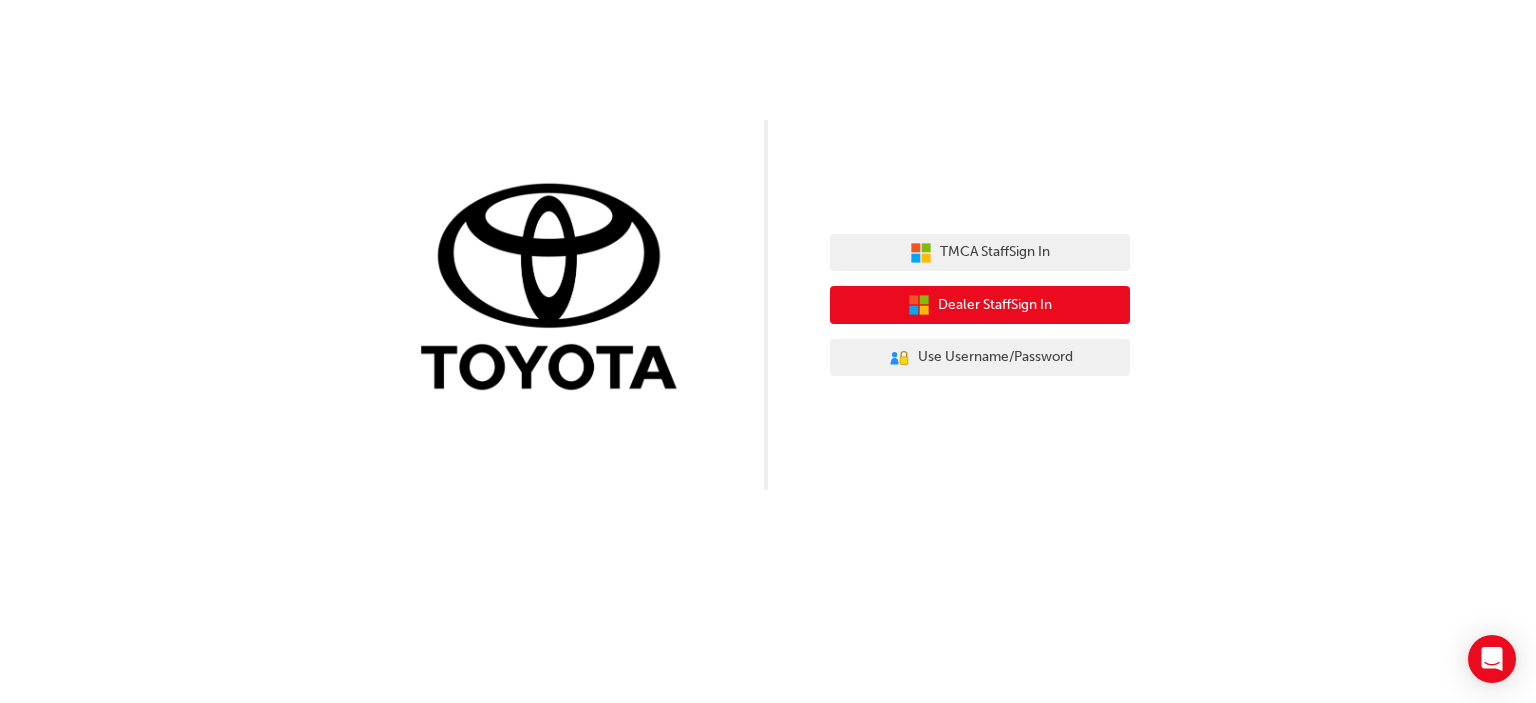 click on "Dealer Staff  Sign In" at bounding box center (980, 305) 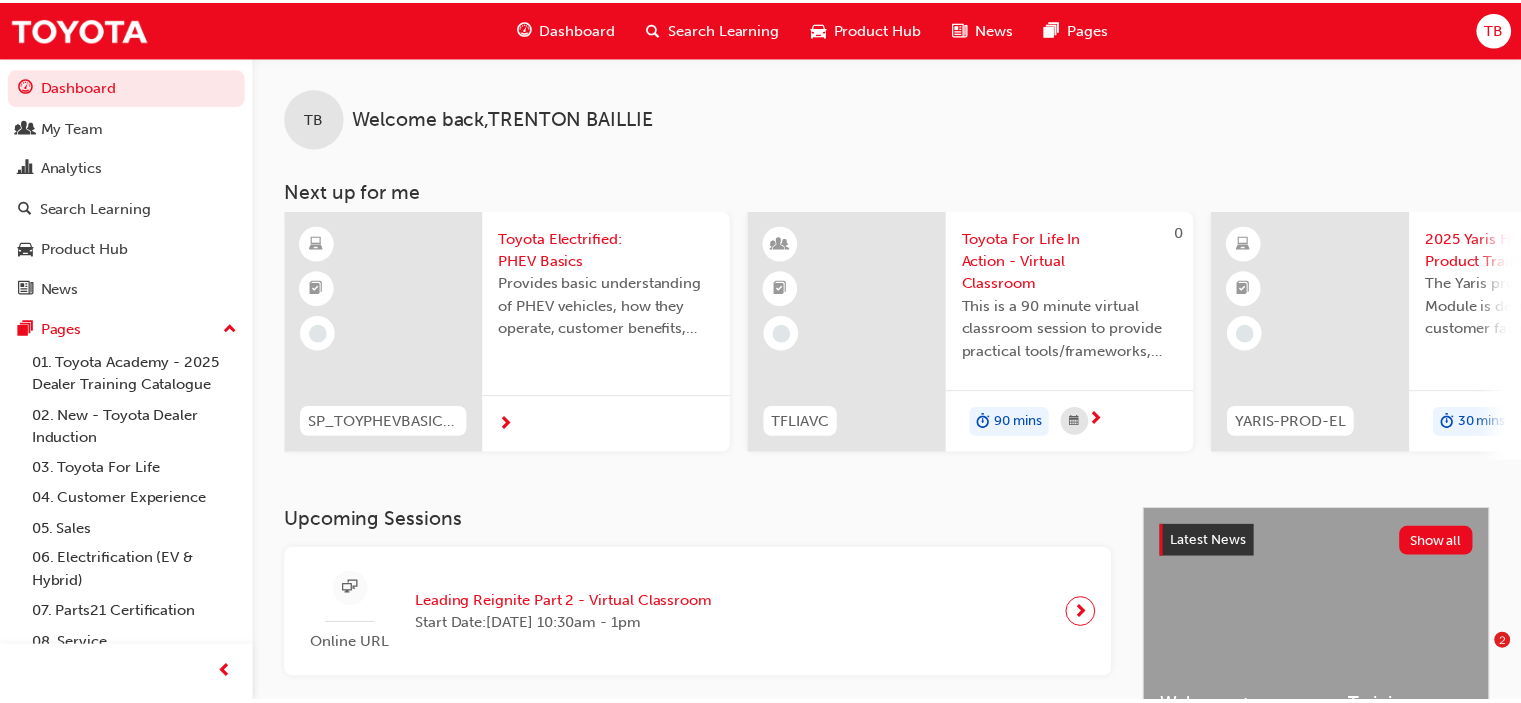 scroll, scrollTop: 0, scrollLeft: 0, axis: both 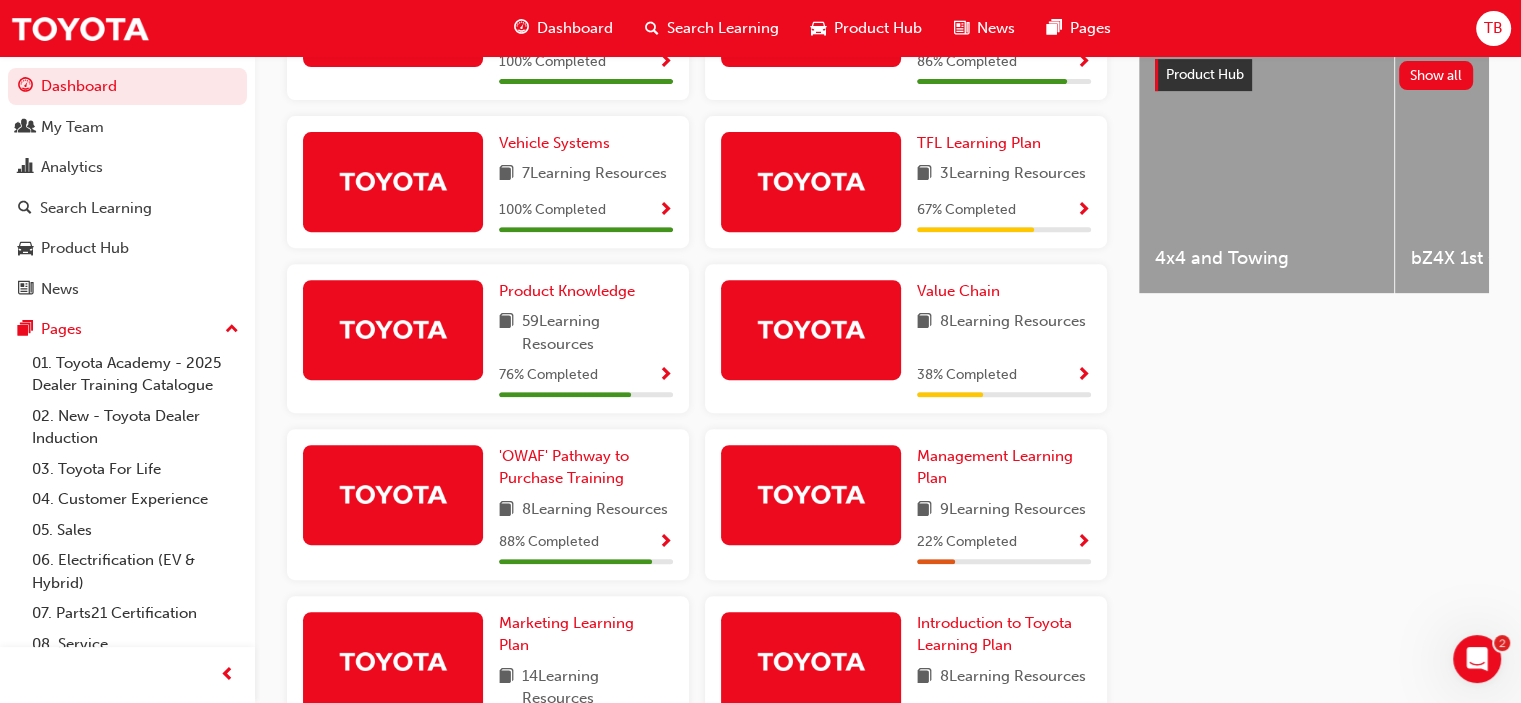 click on "8  Learning Resources" at bounding box center (595, 510) 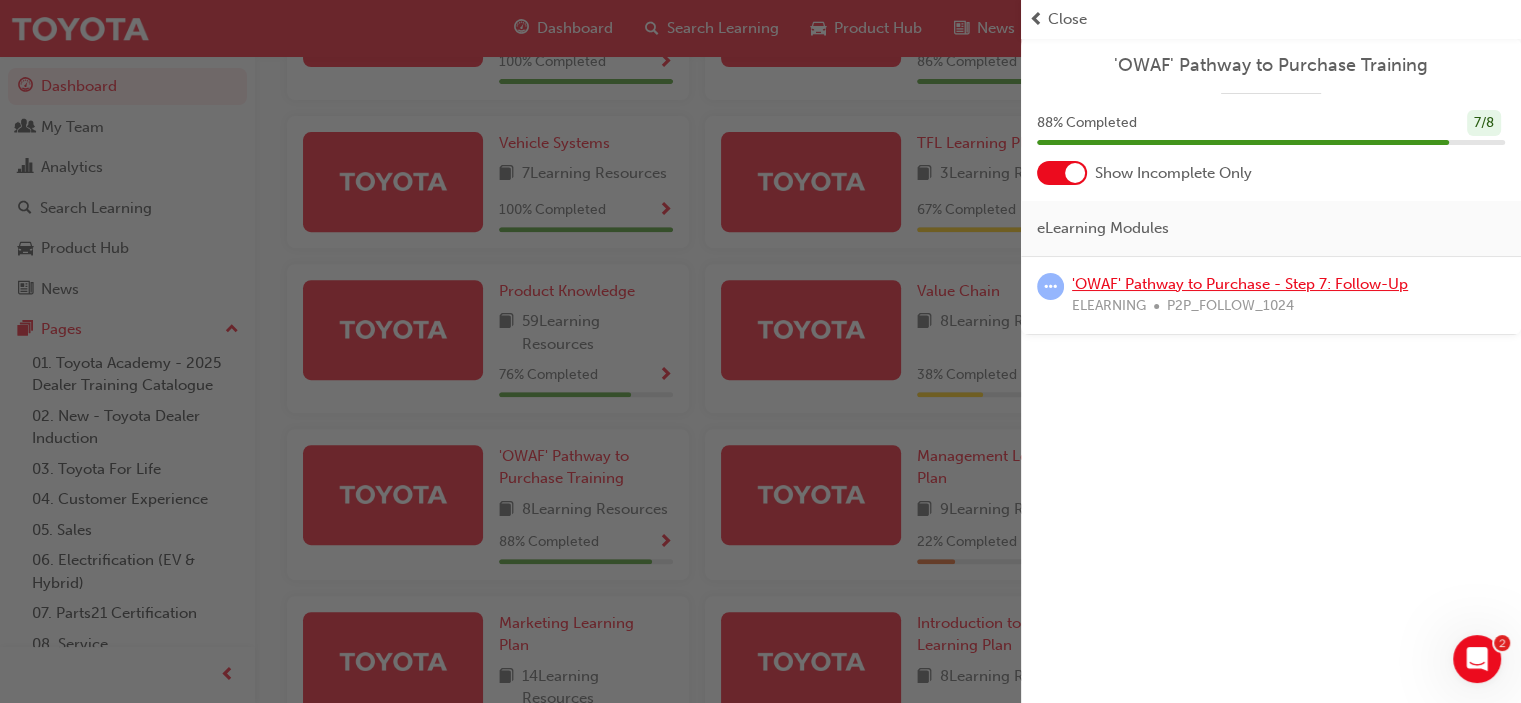 click on "'OWAF' Pathway to Purchase - Step 7: Follow-Up" at bounding box center (1240, 284) 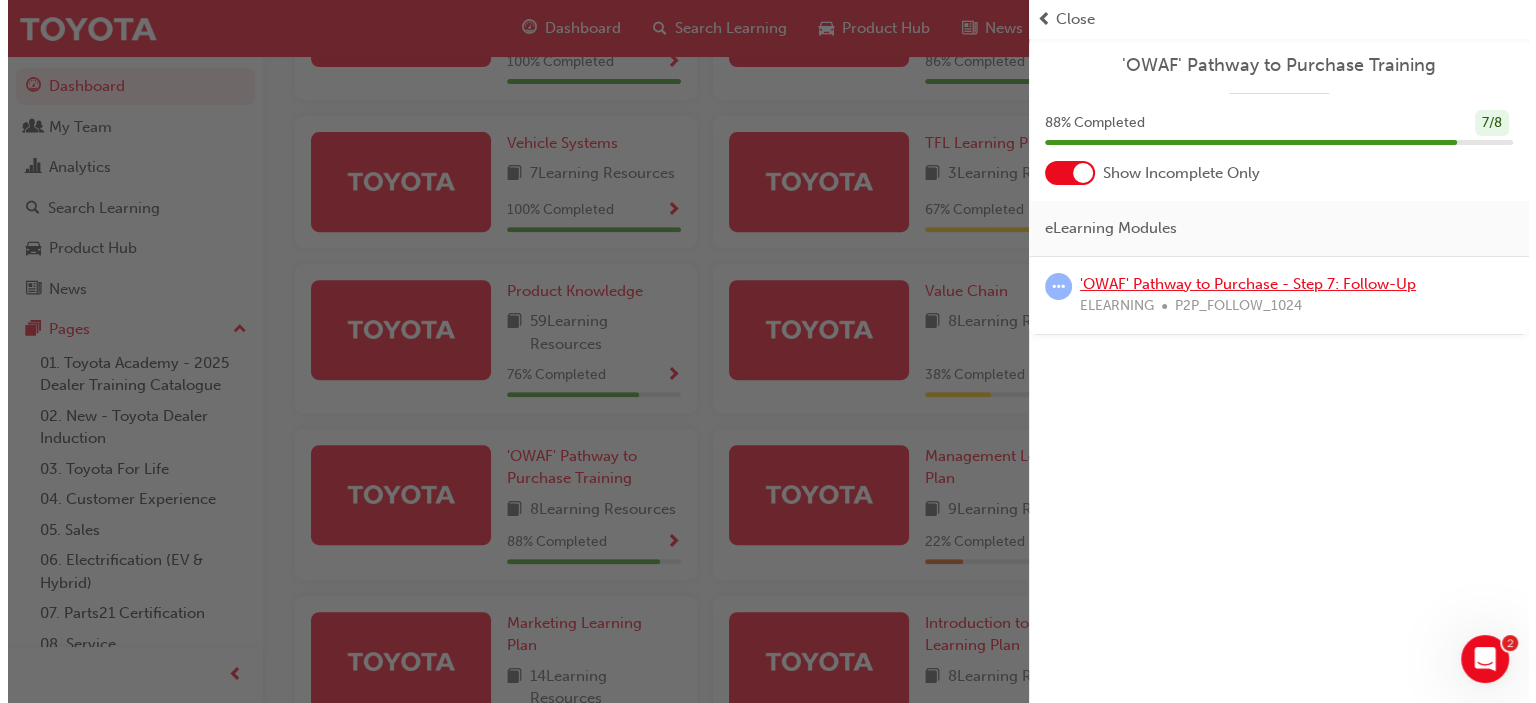 scroll, scrollTop: 0, scrollLeft: 0, axis: both 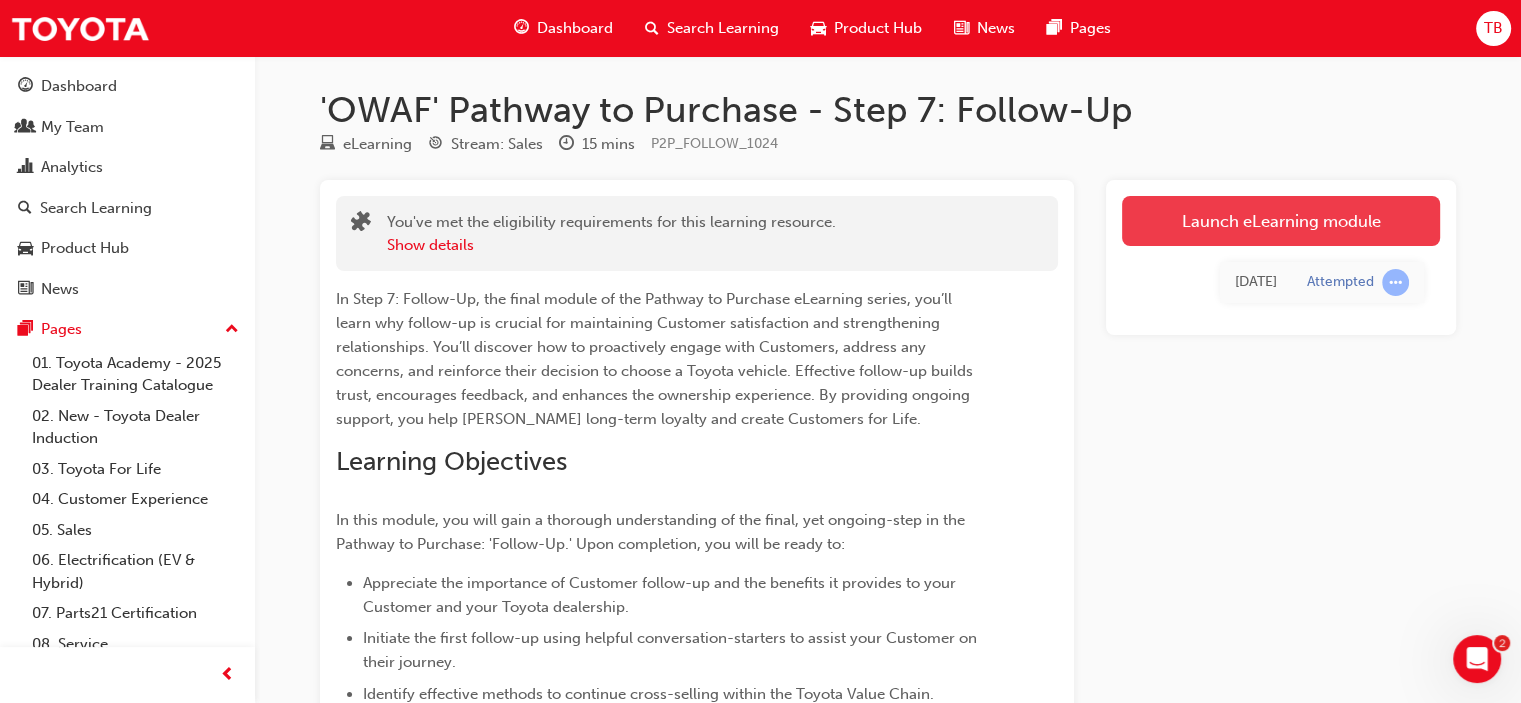 click on "Launch eLearning module" at bounding box center [1281, 221] 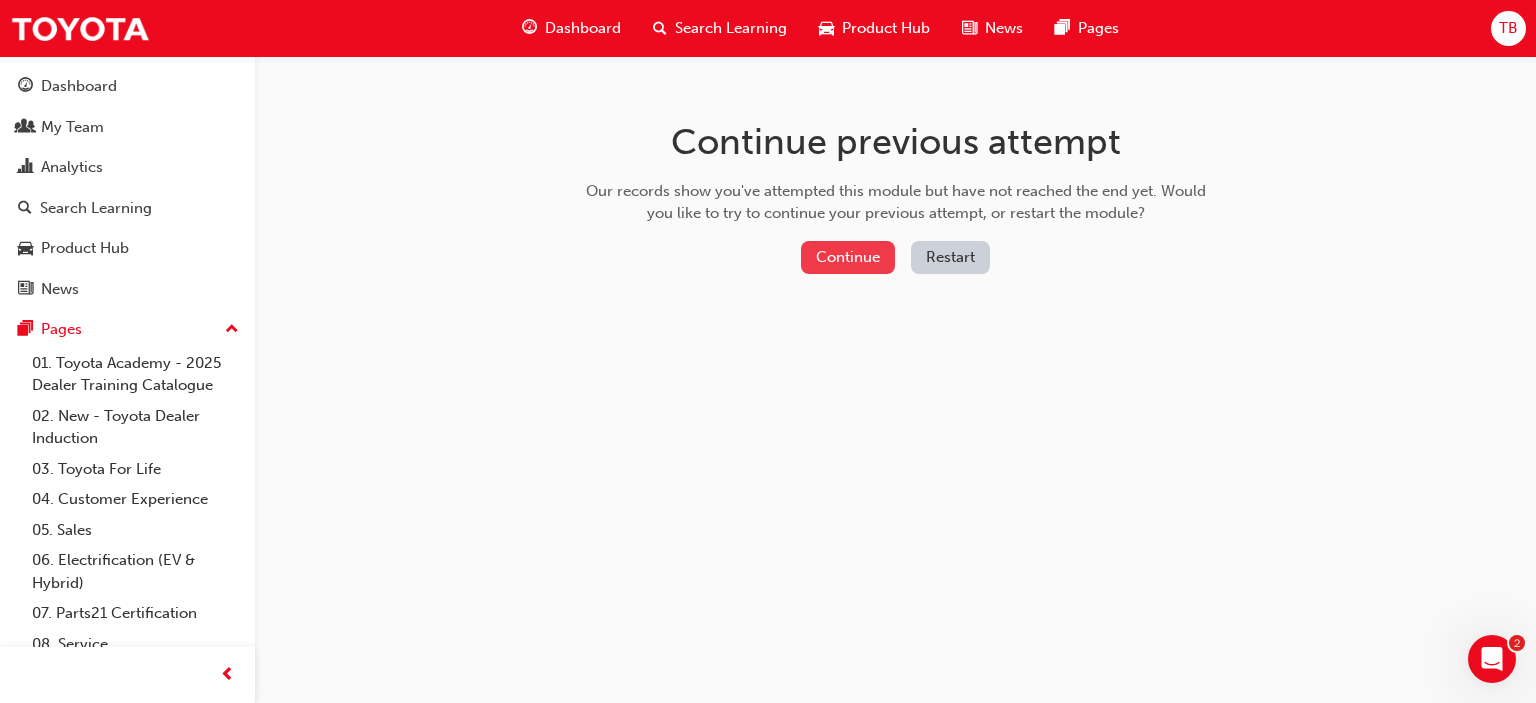 click on "Continue" at bounding box center (848, 257) 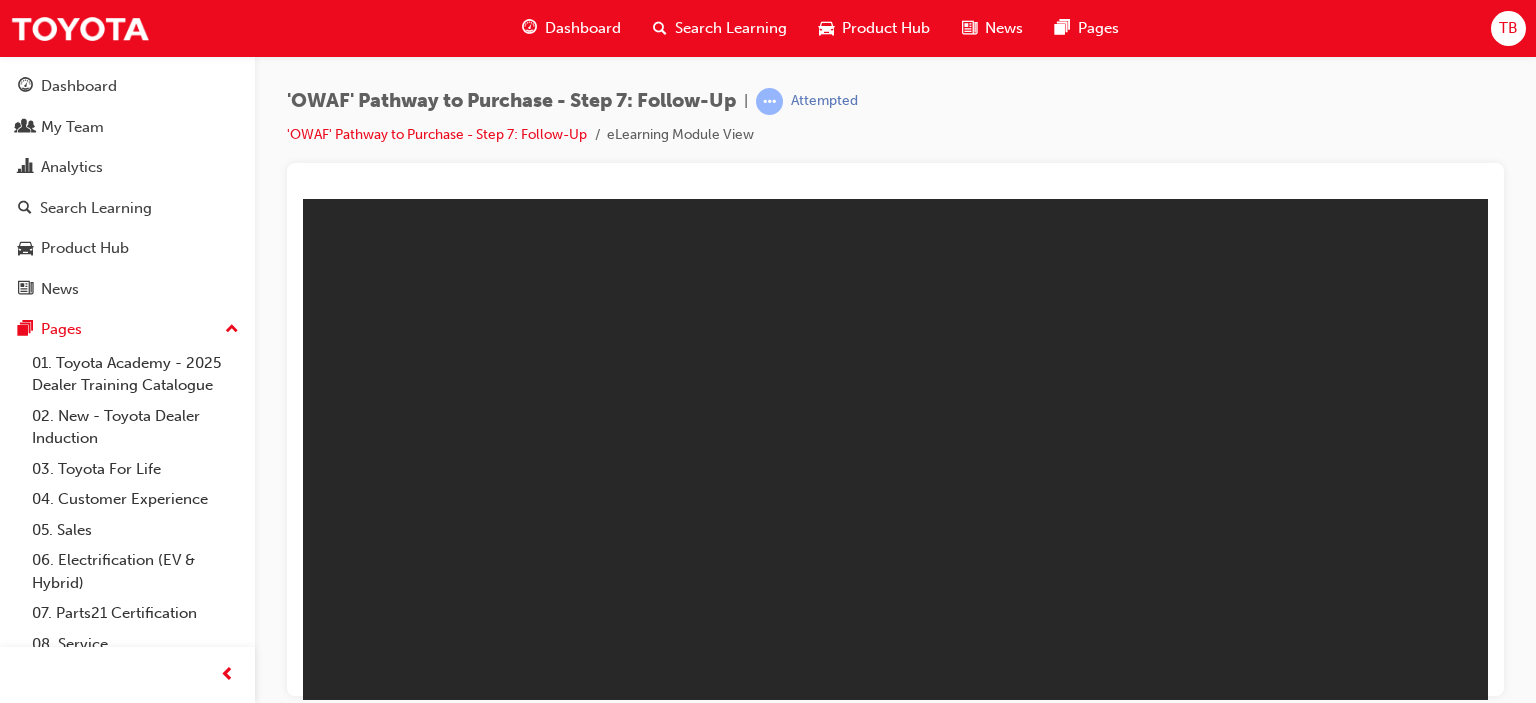 scroll, scrollTop: 0, scrollLeft: 0, axis: both 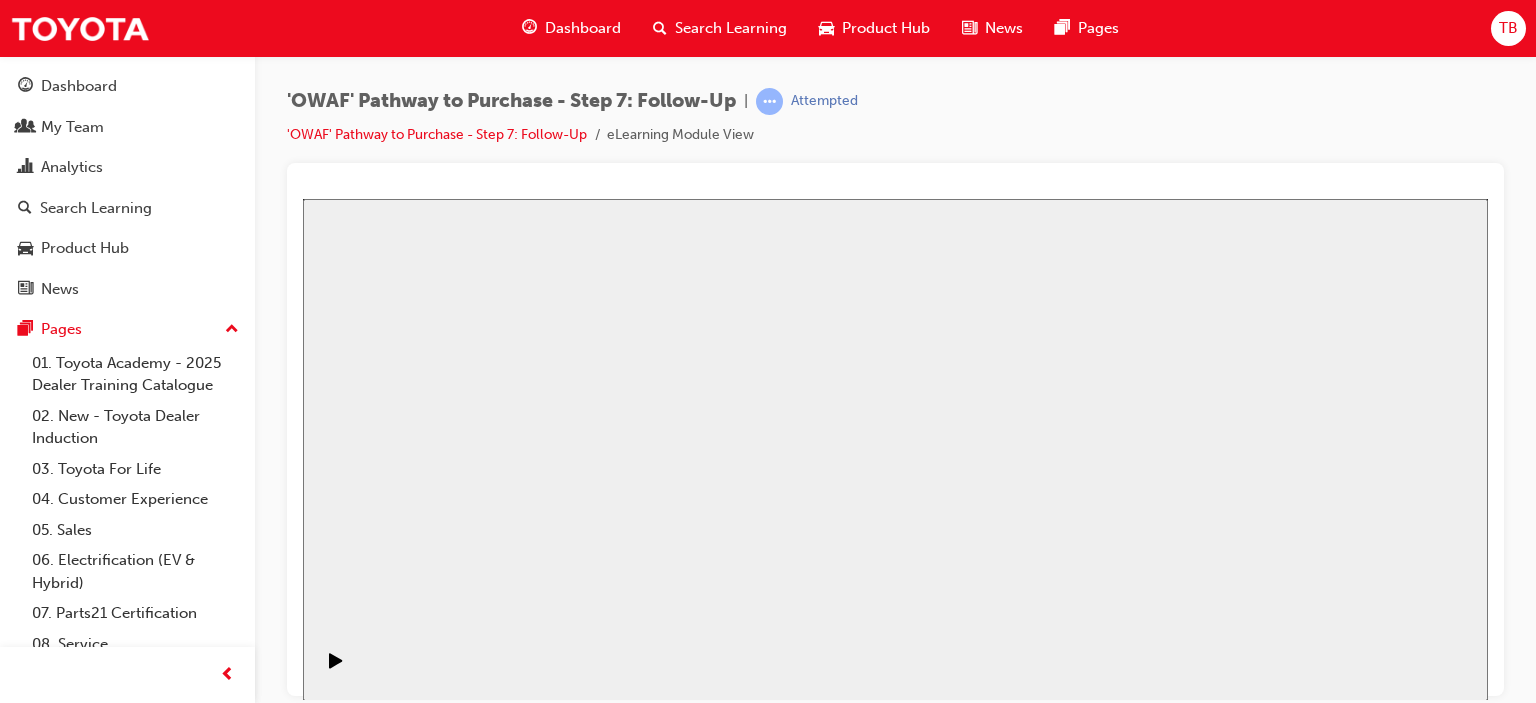 click on "Resume" at bounding box center [341, 1764] 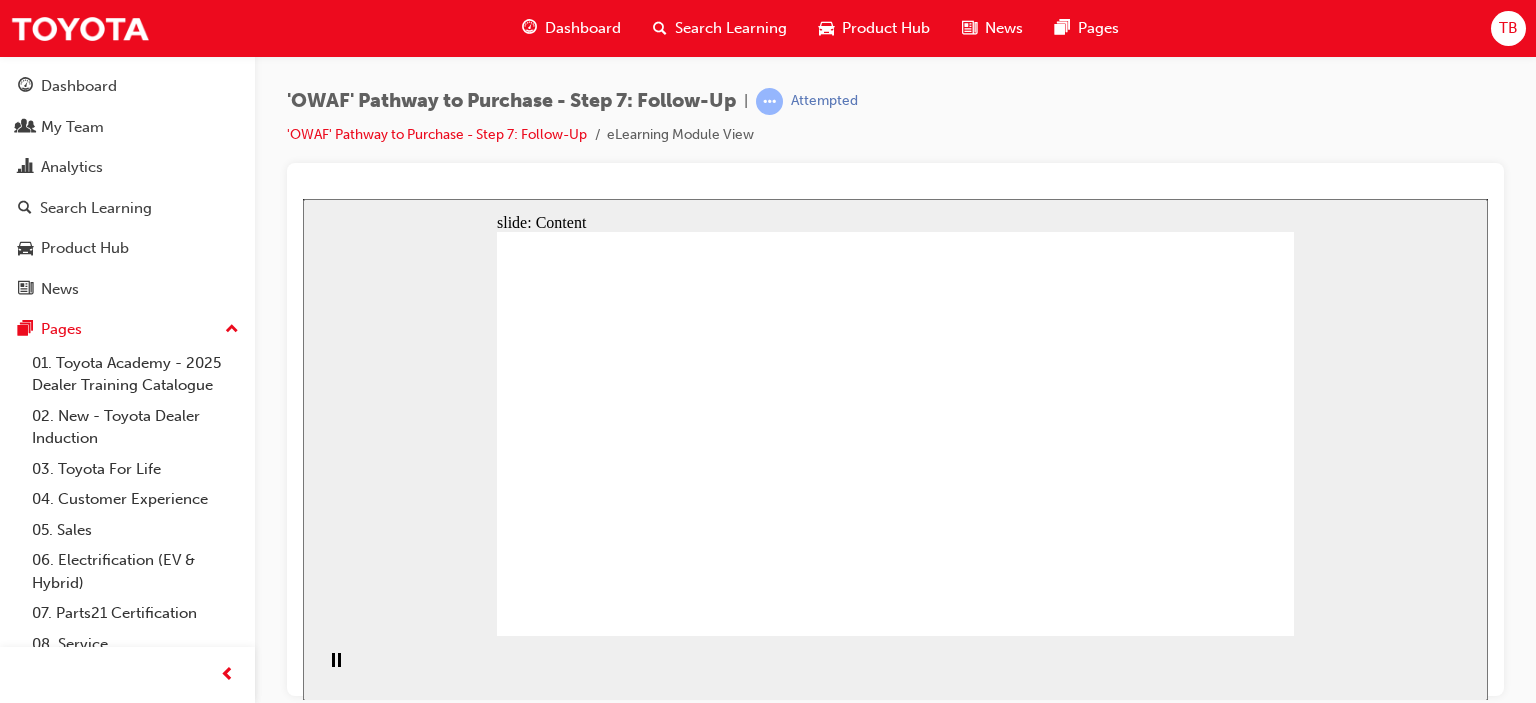click 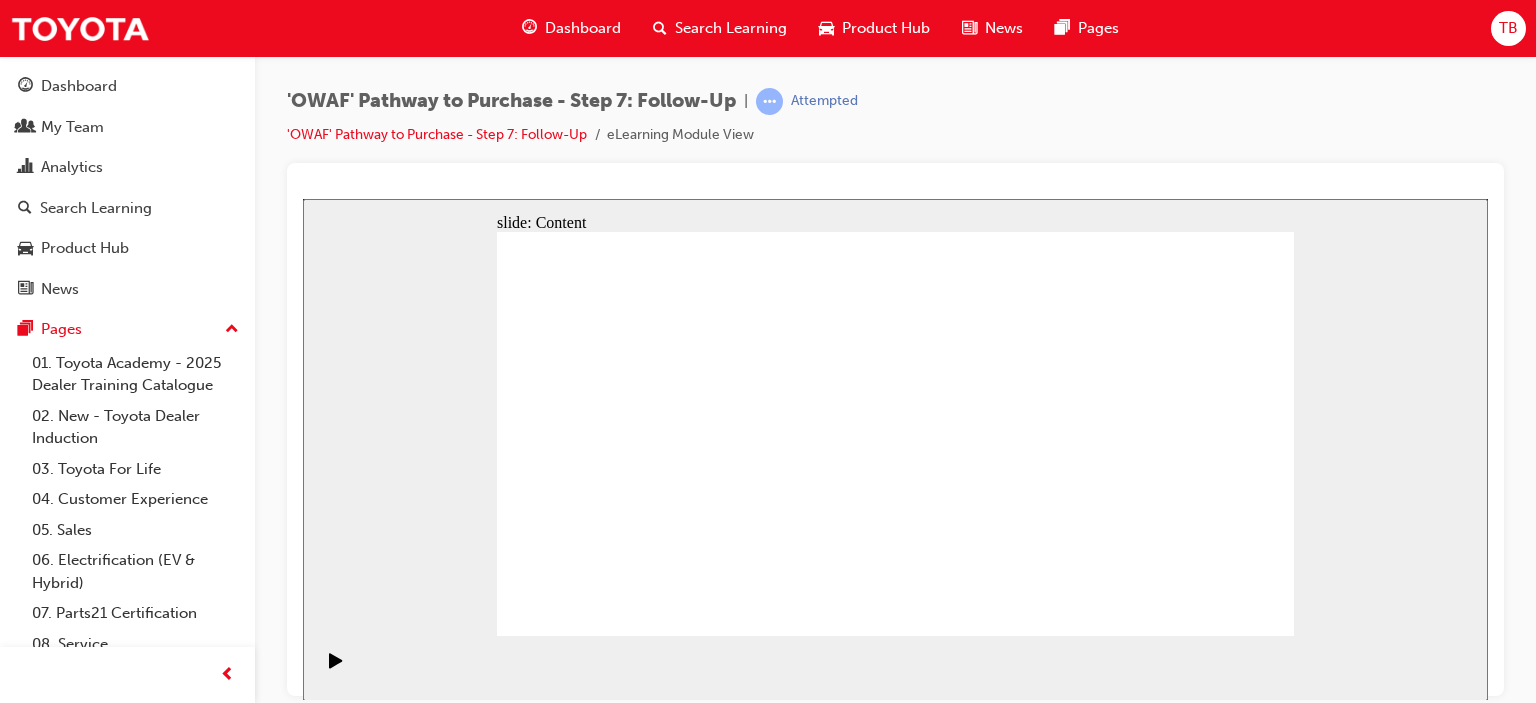 click 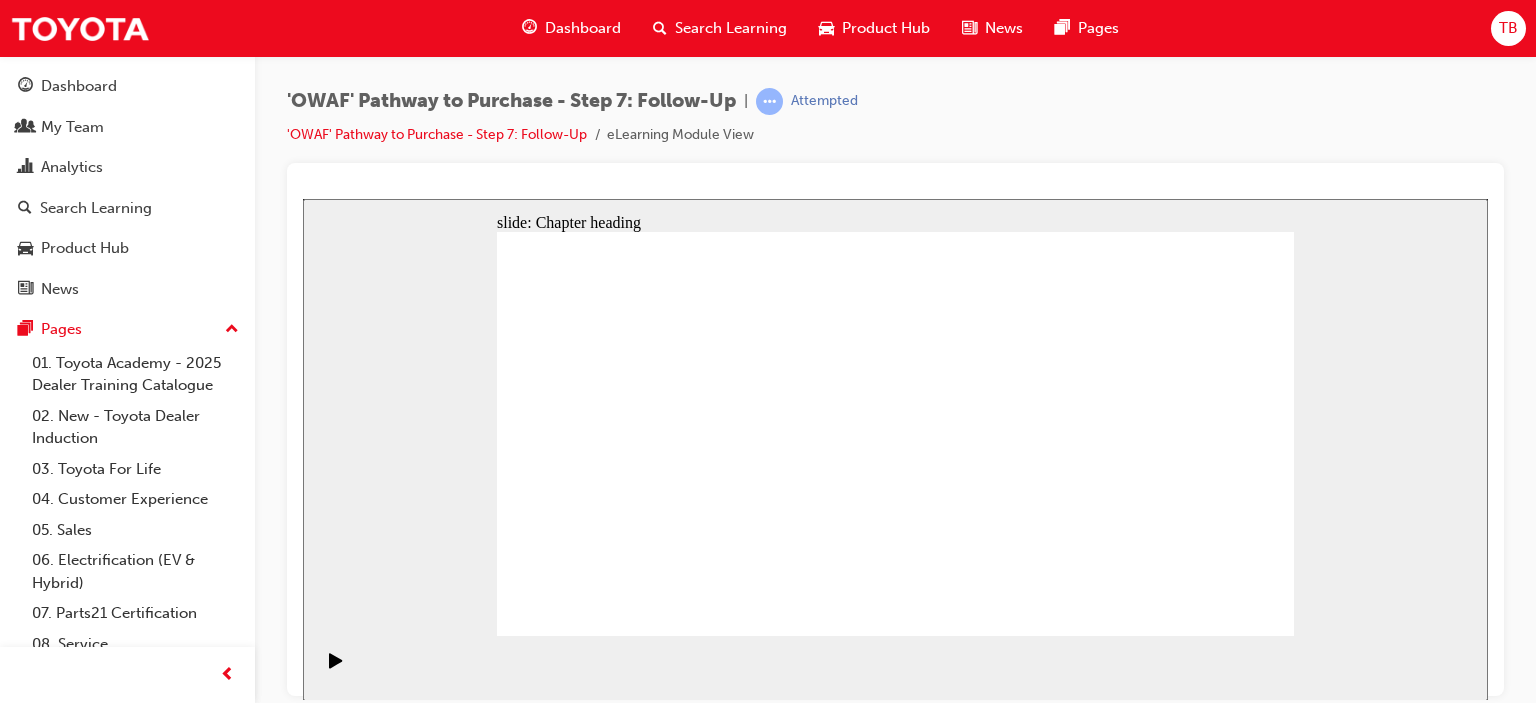 click 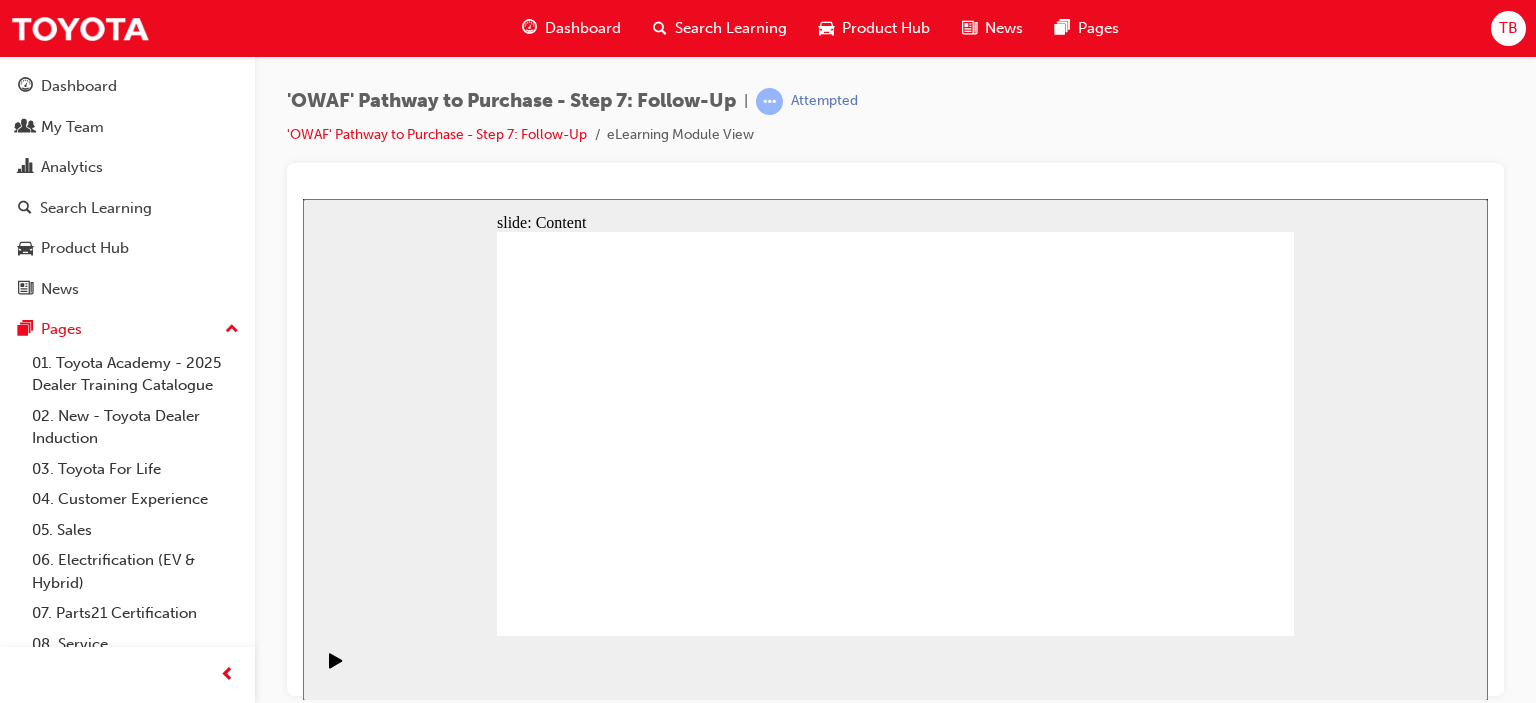 click 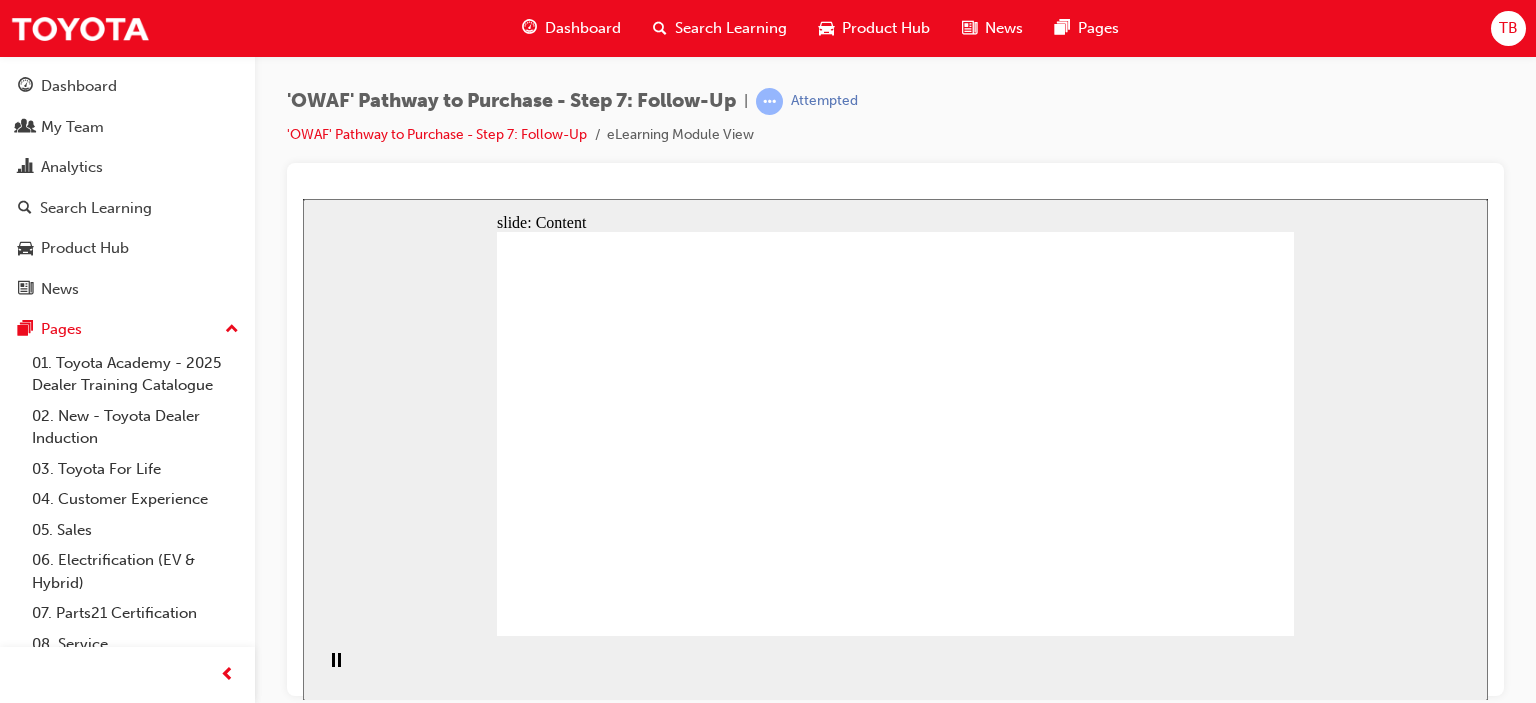 click 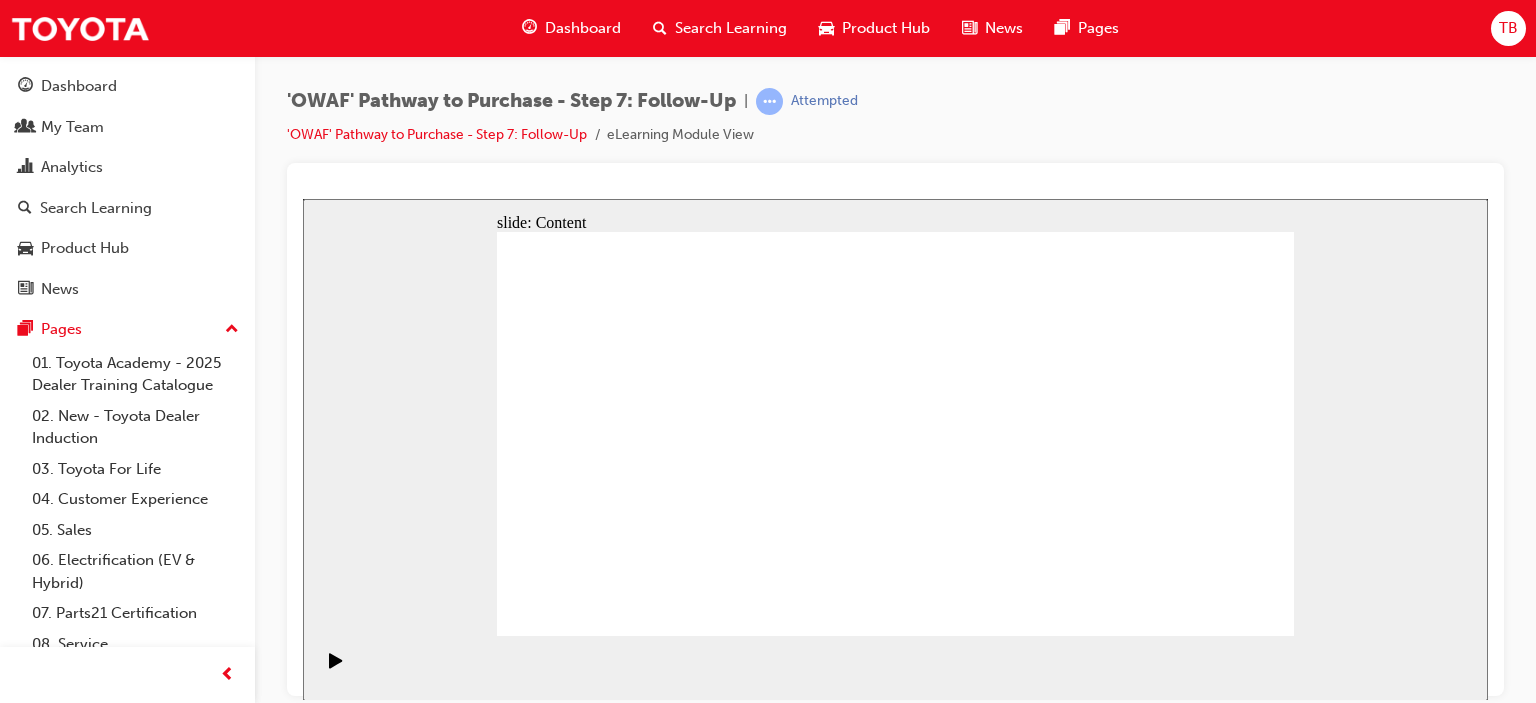 click 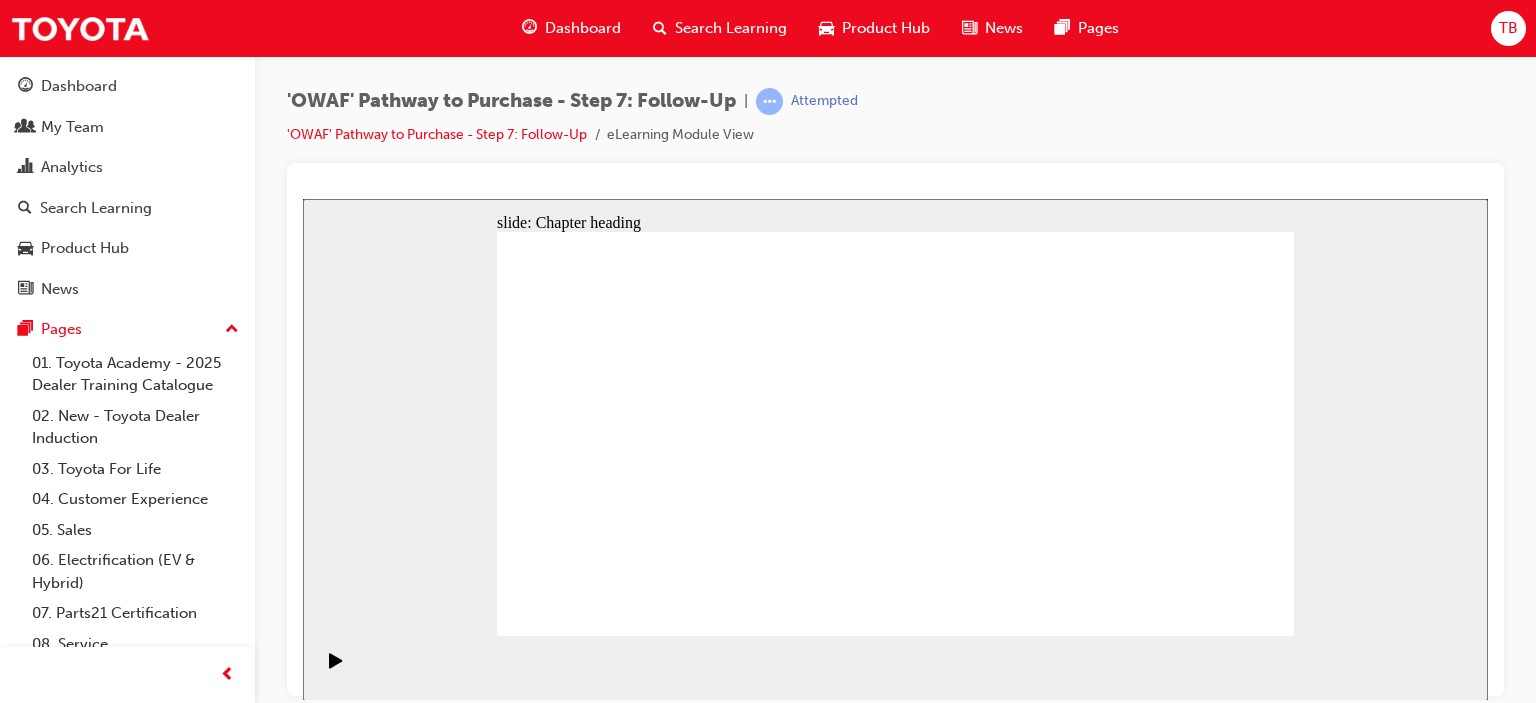 click 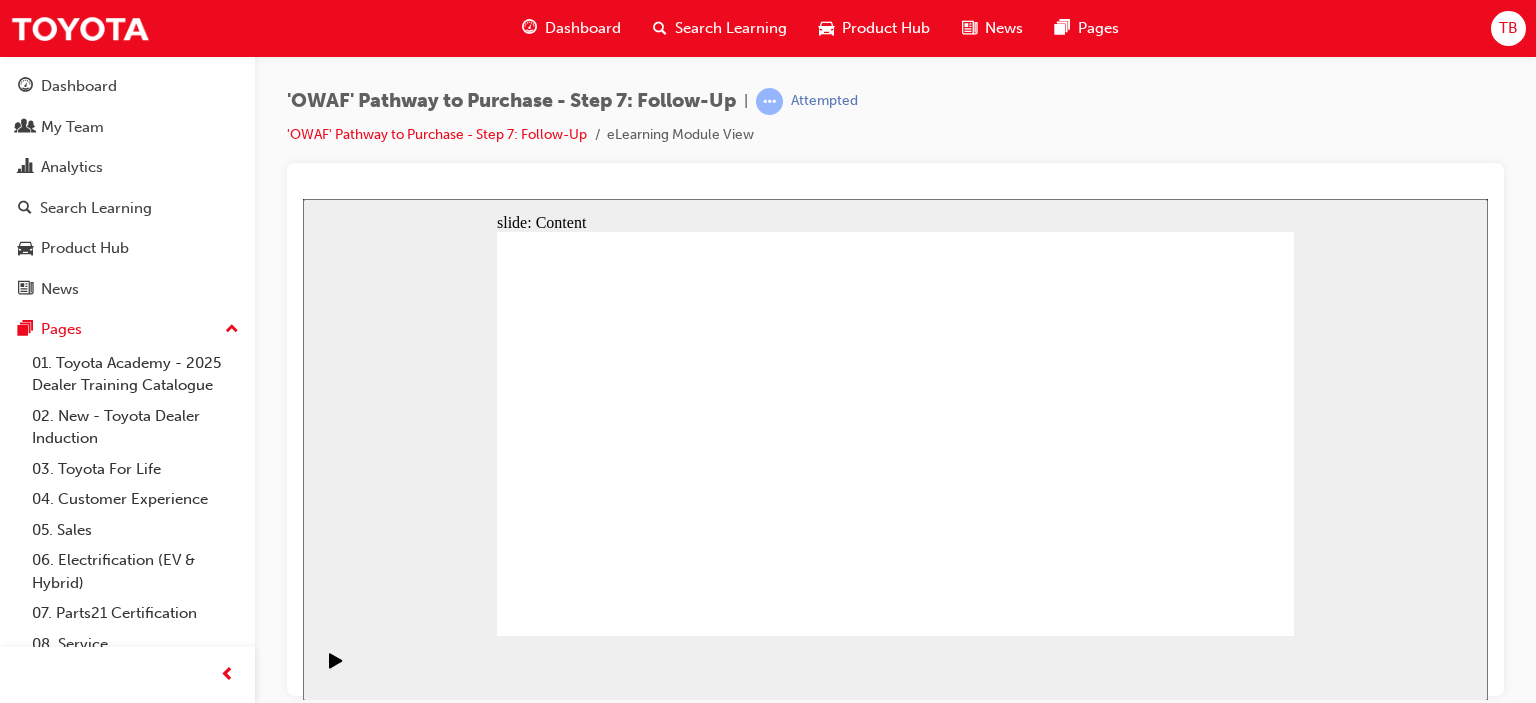 click 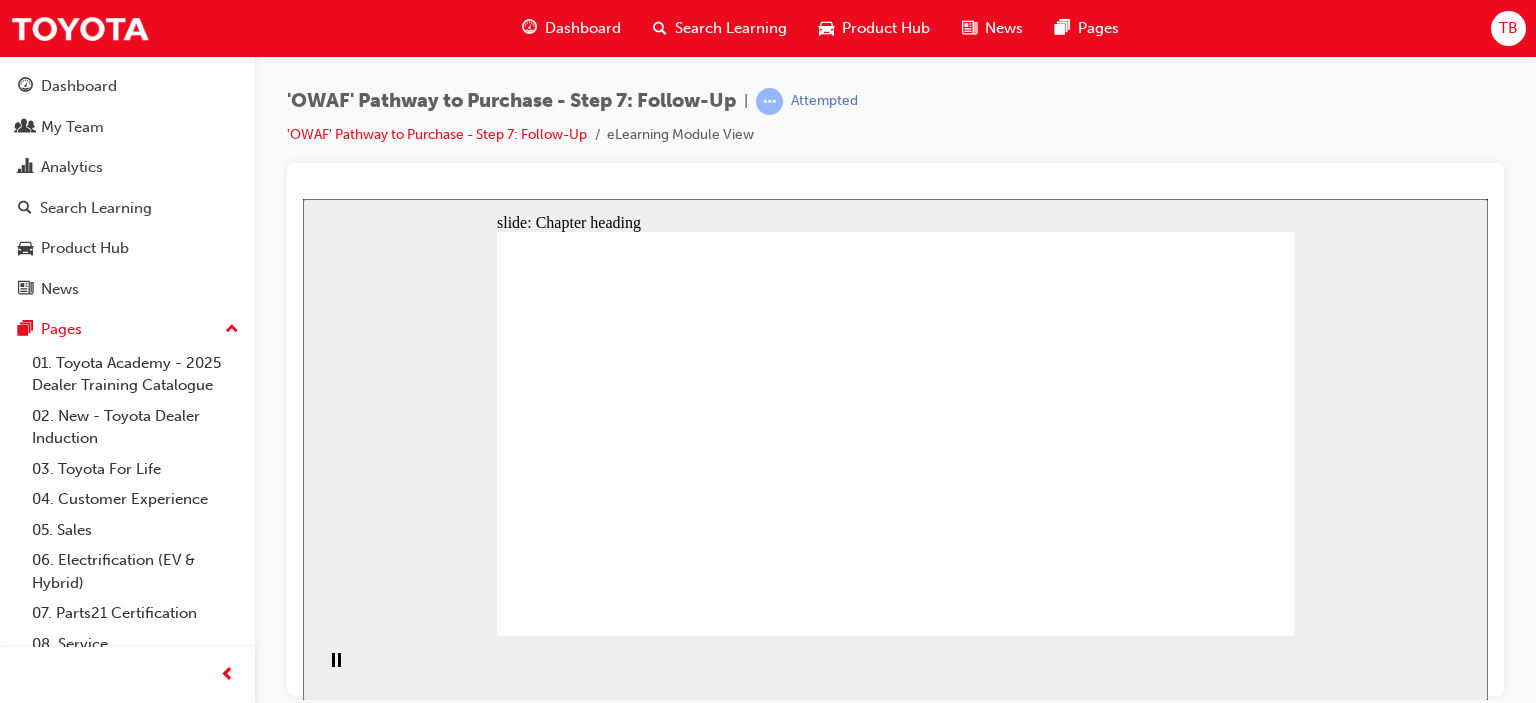 click 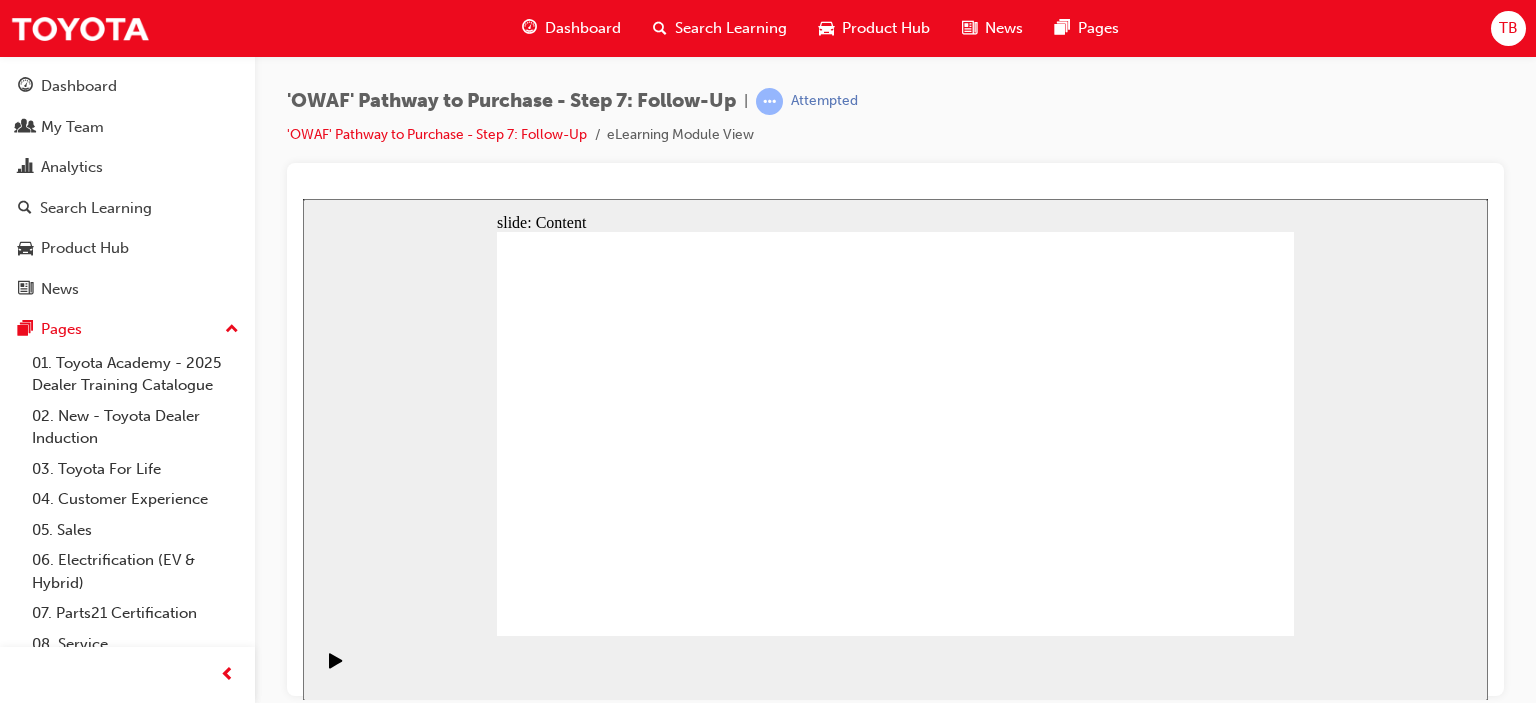 click 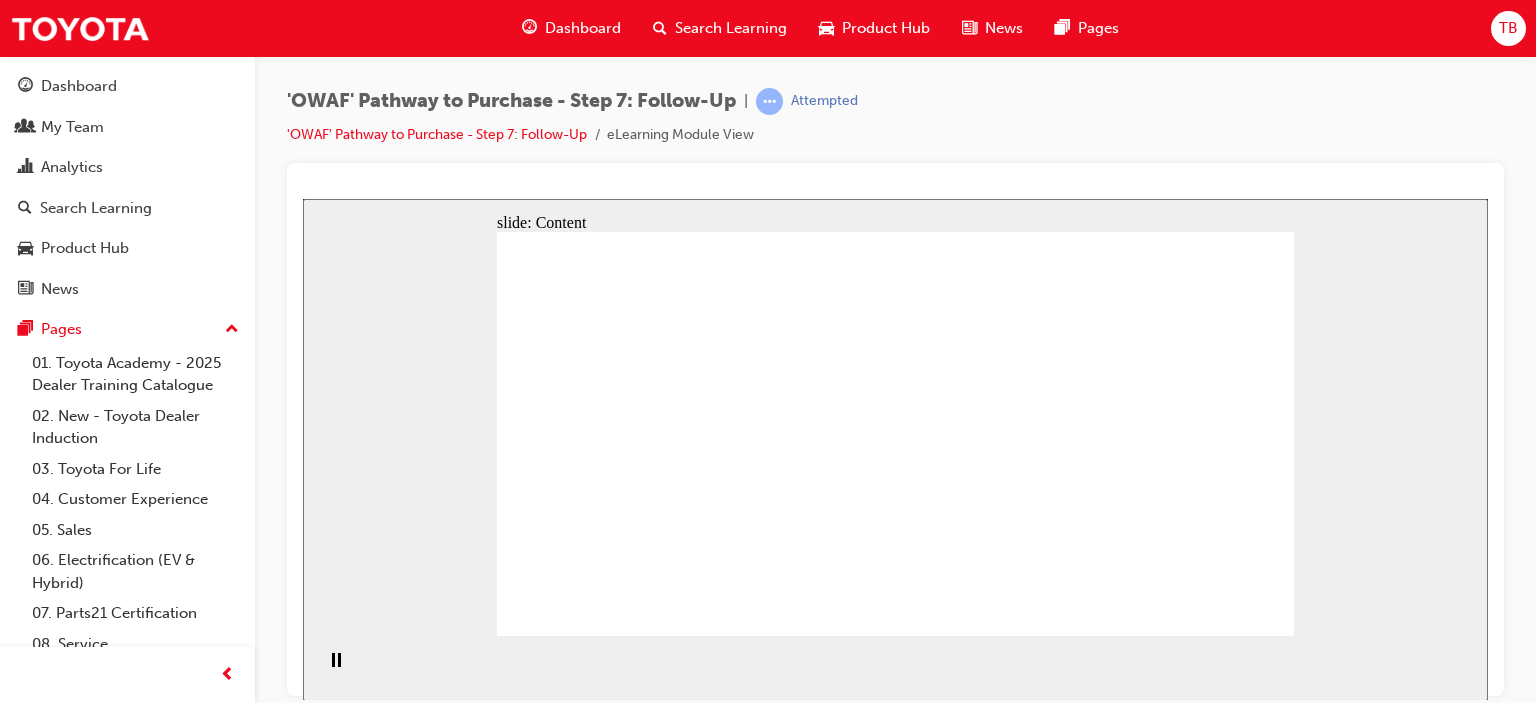 click 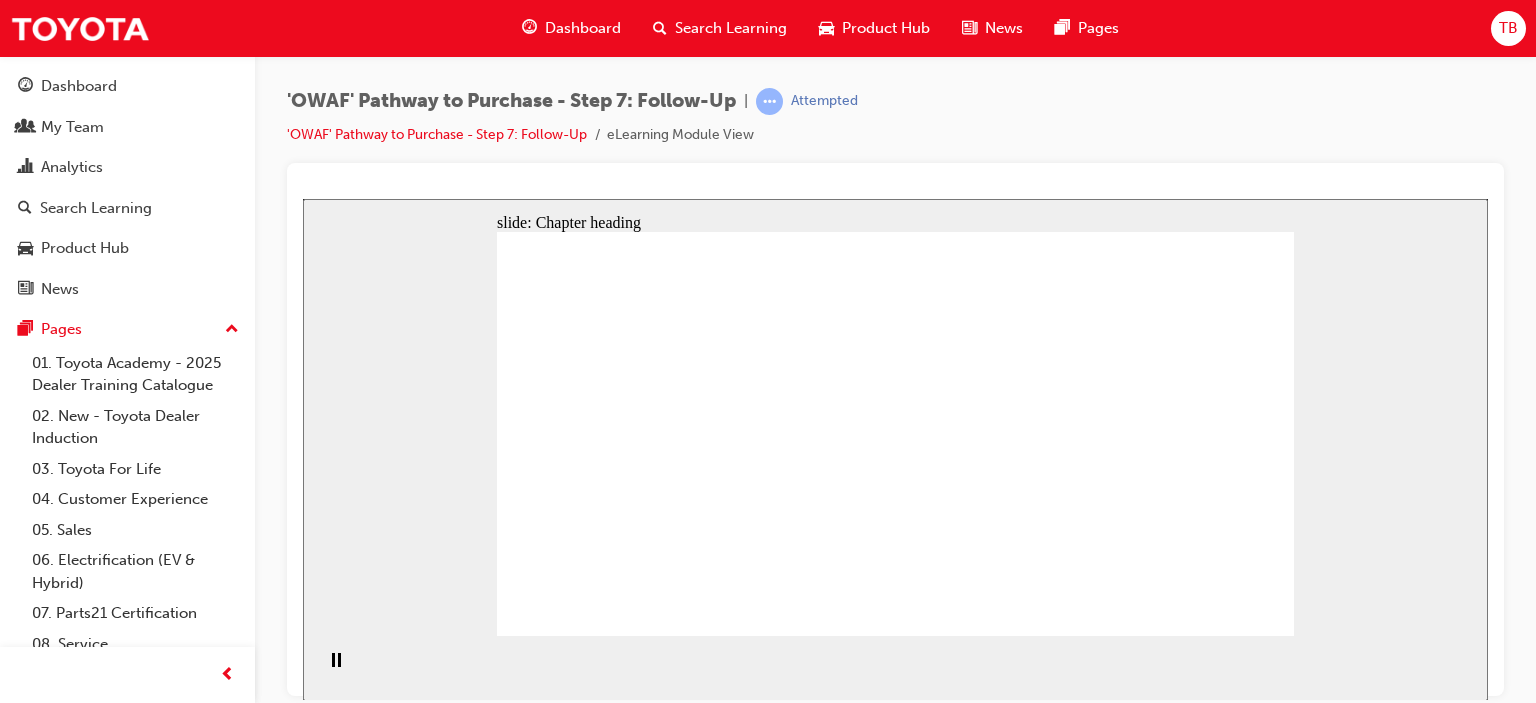 click 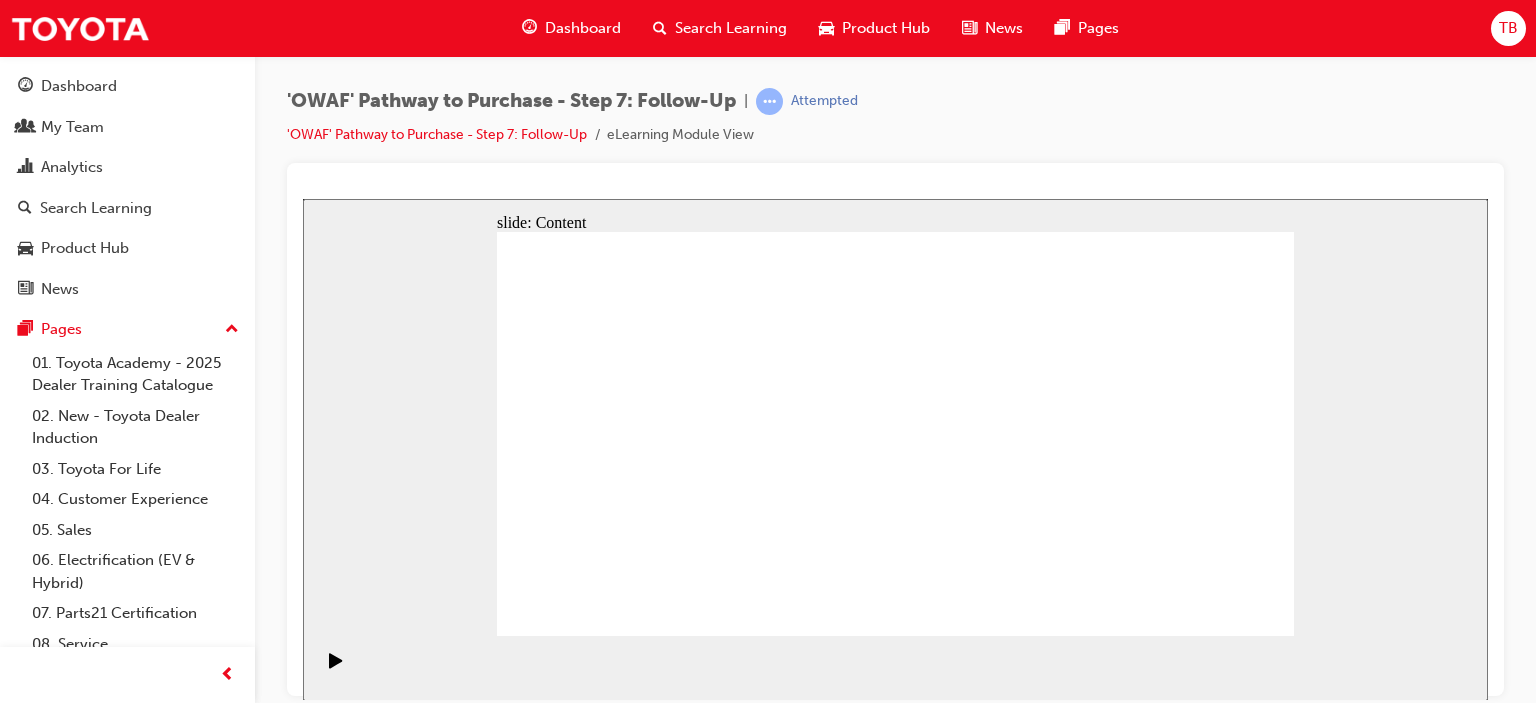 click 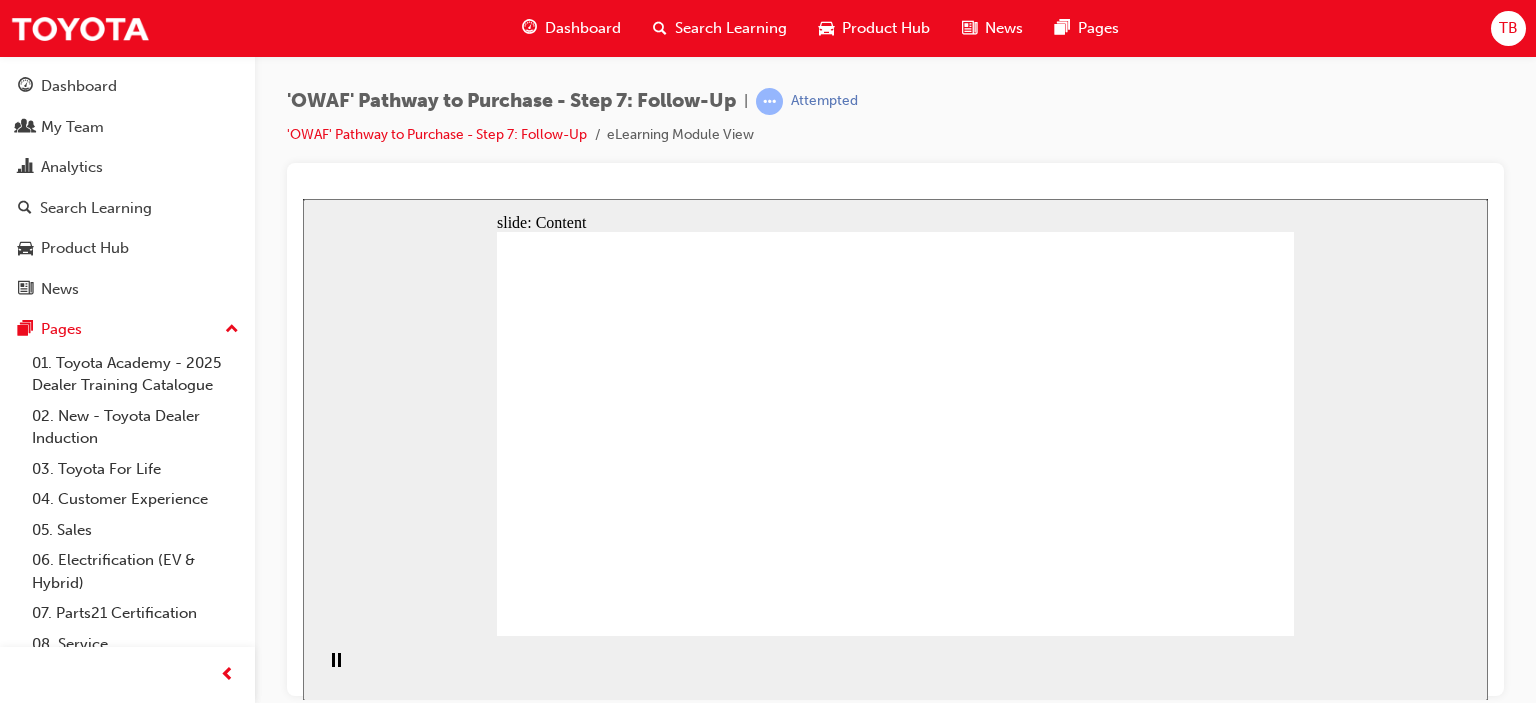 click 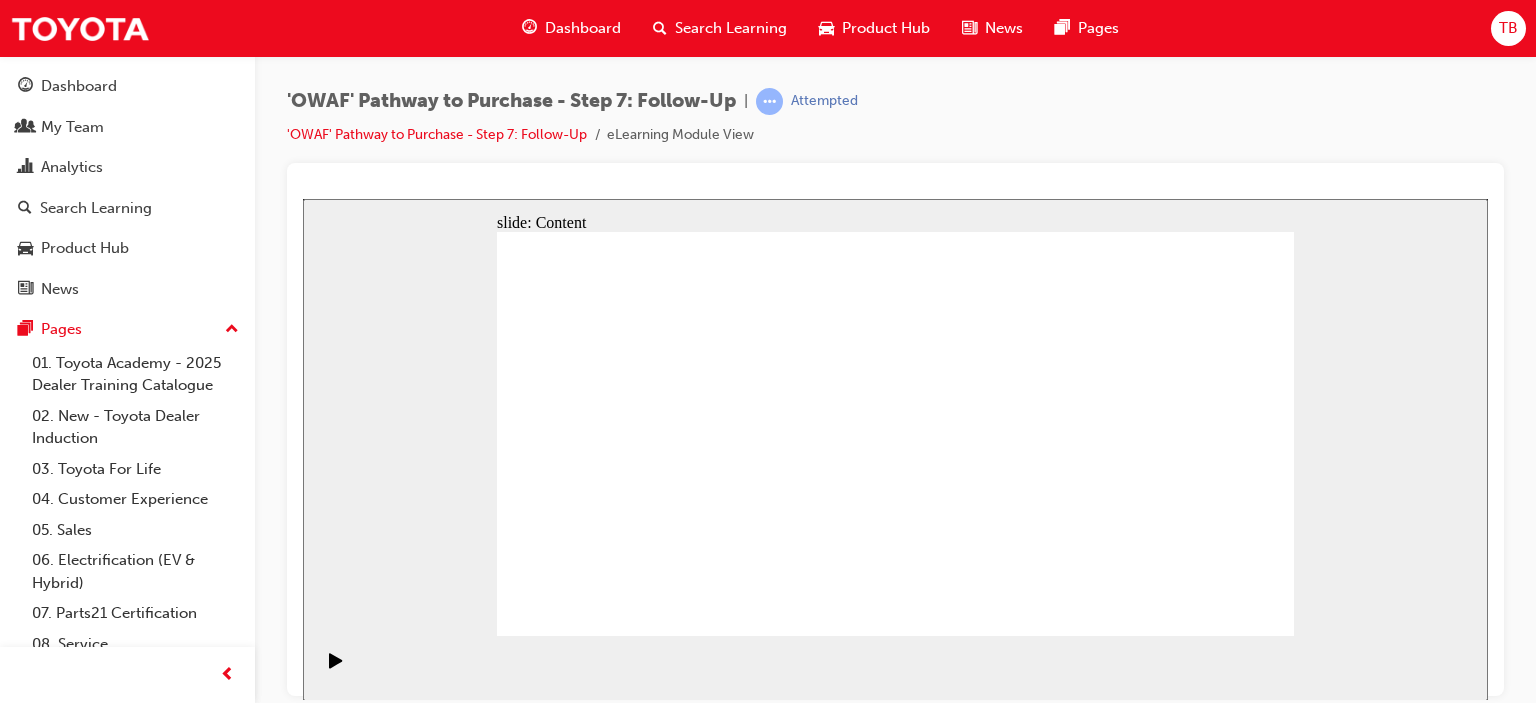 click 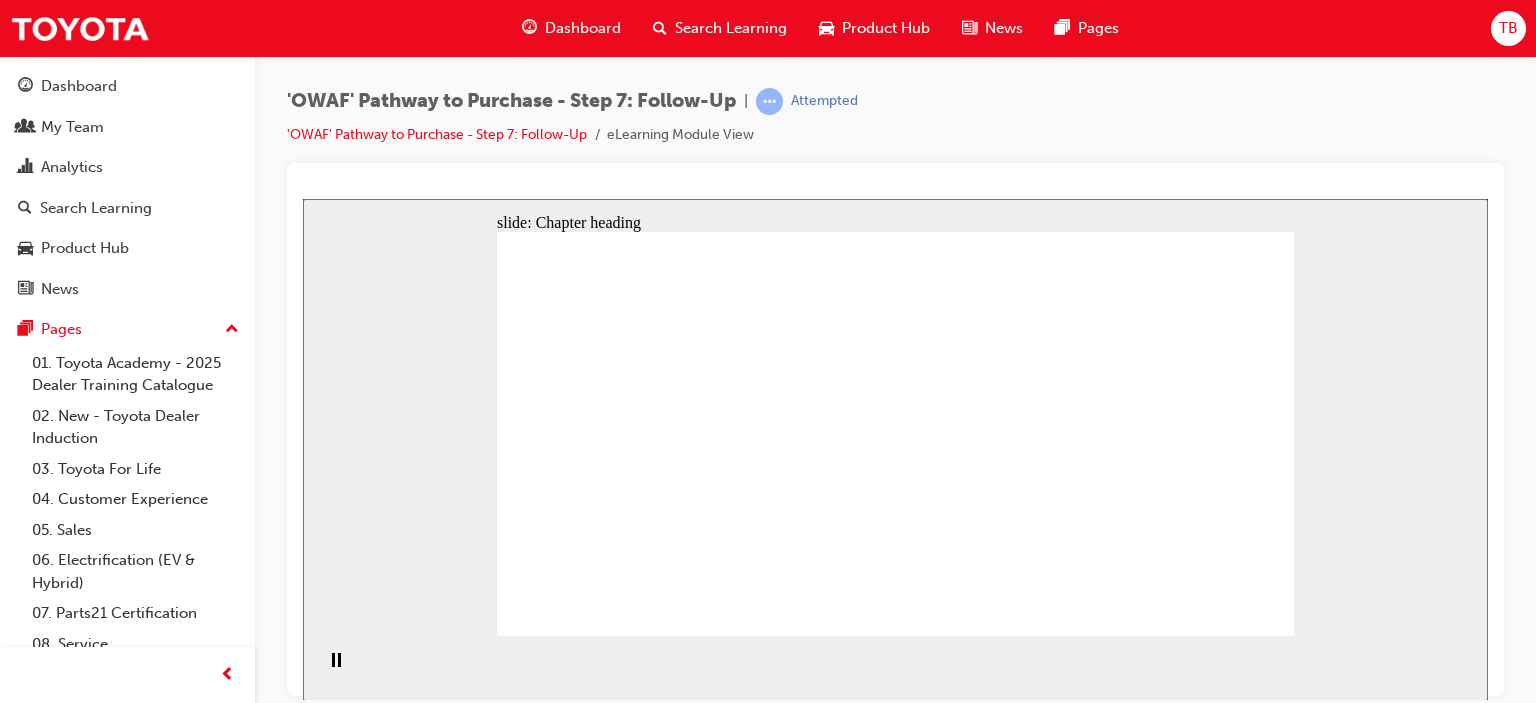 click 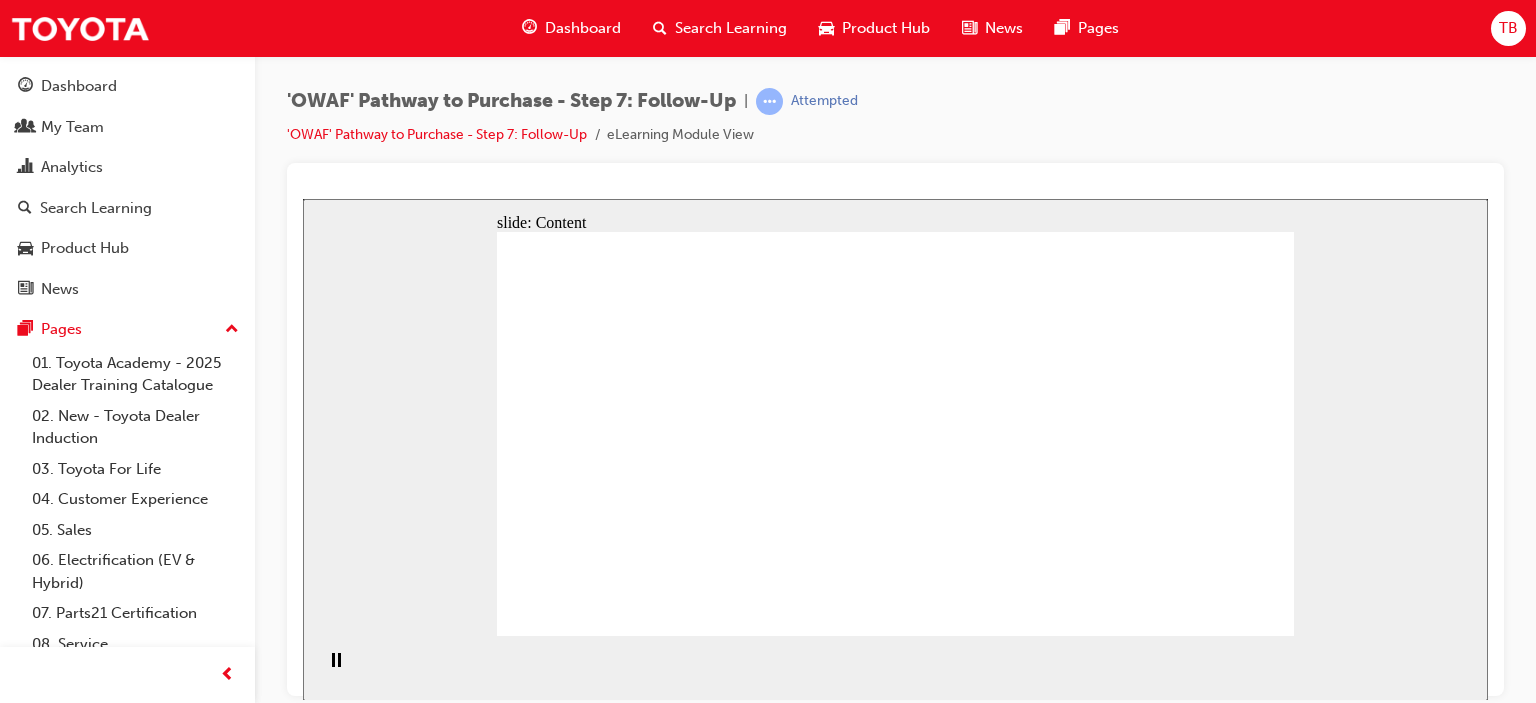 drag, startPoint x: 856, startPoint y: 281, endPoint x: 1261, endPoint y: 321, distance: 406.97052 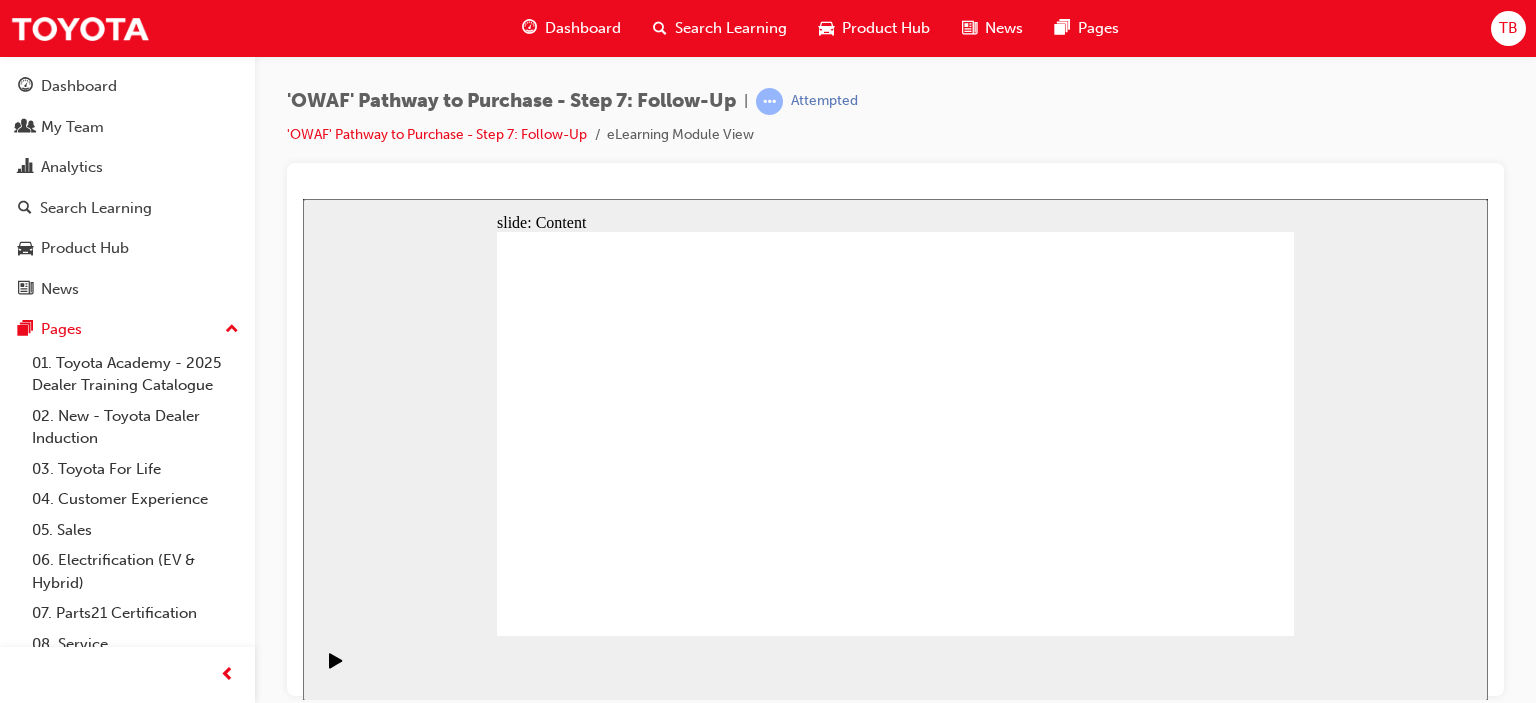 click 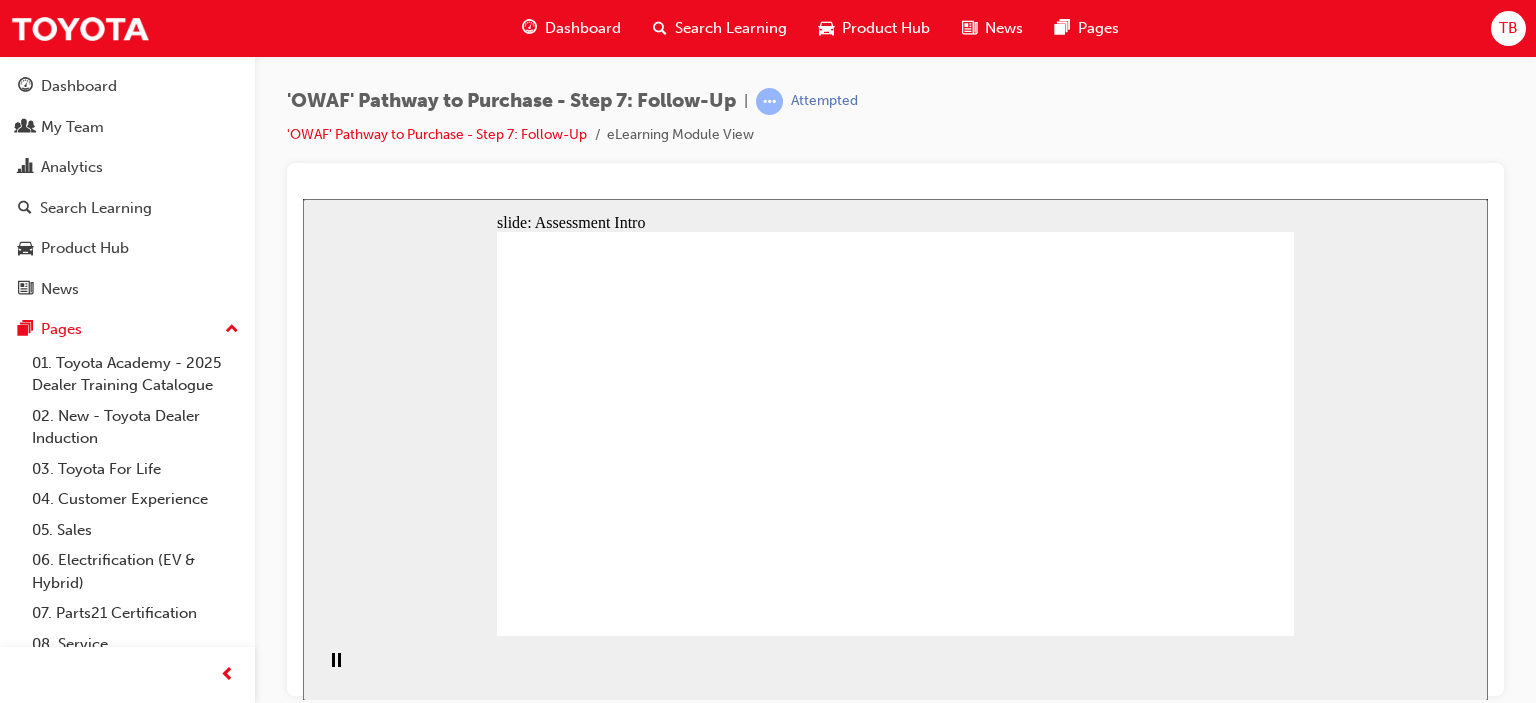 click 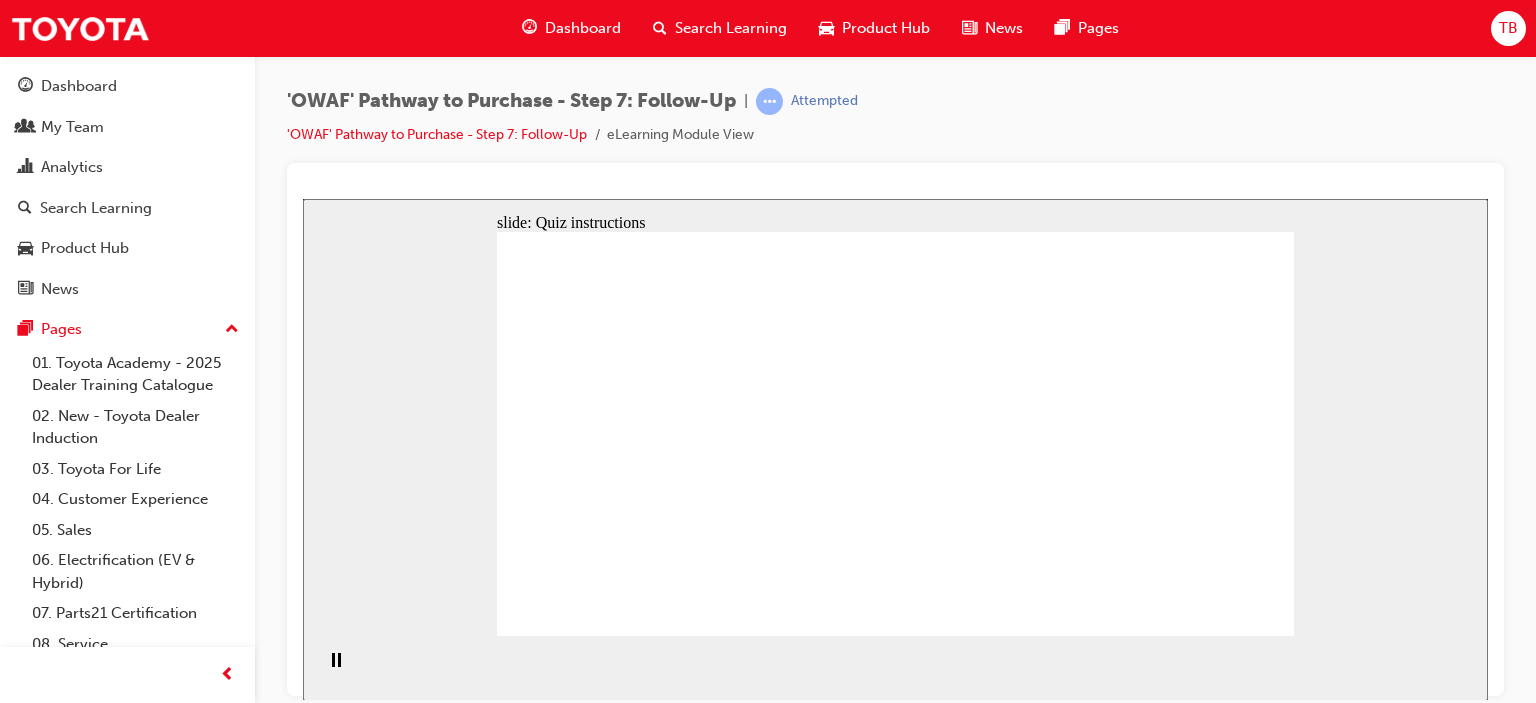 click 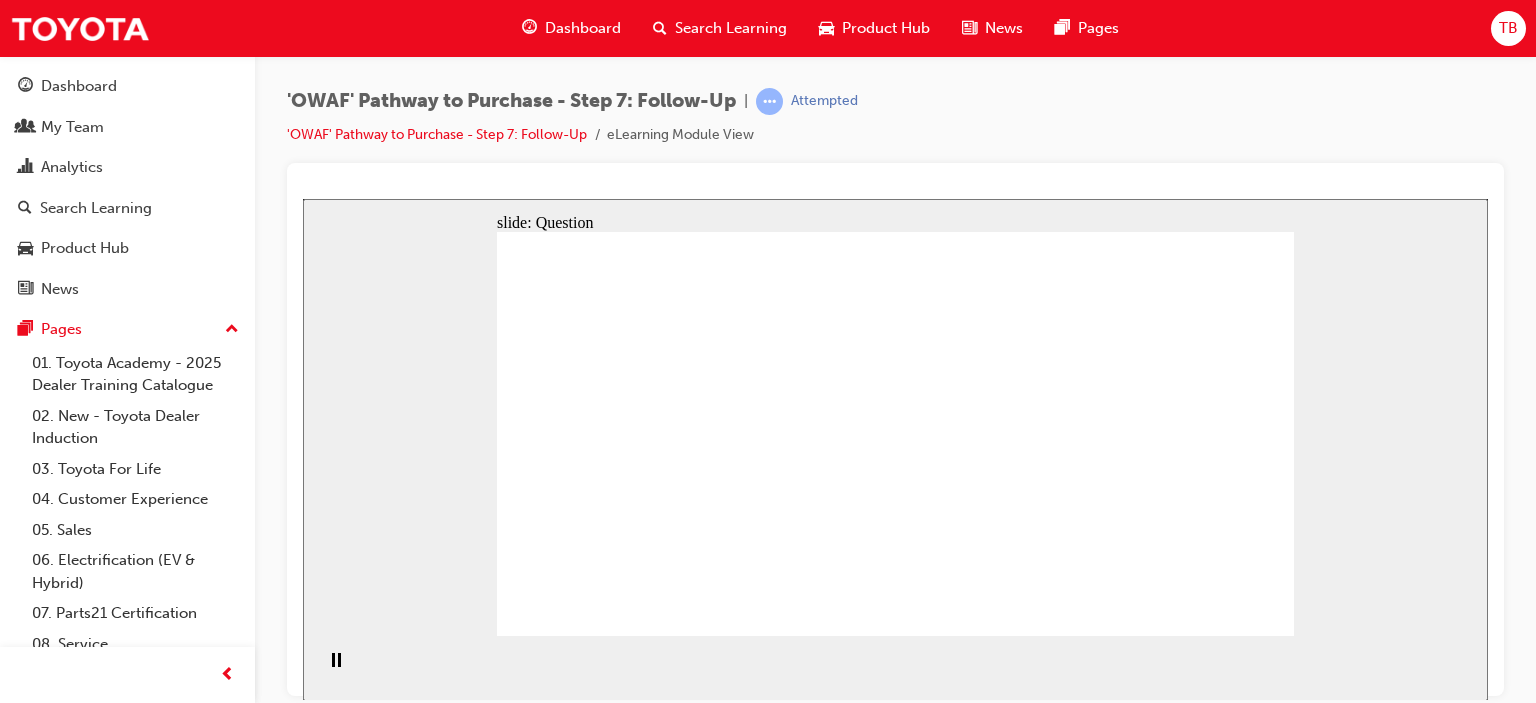 click 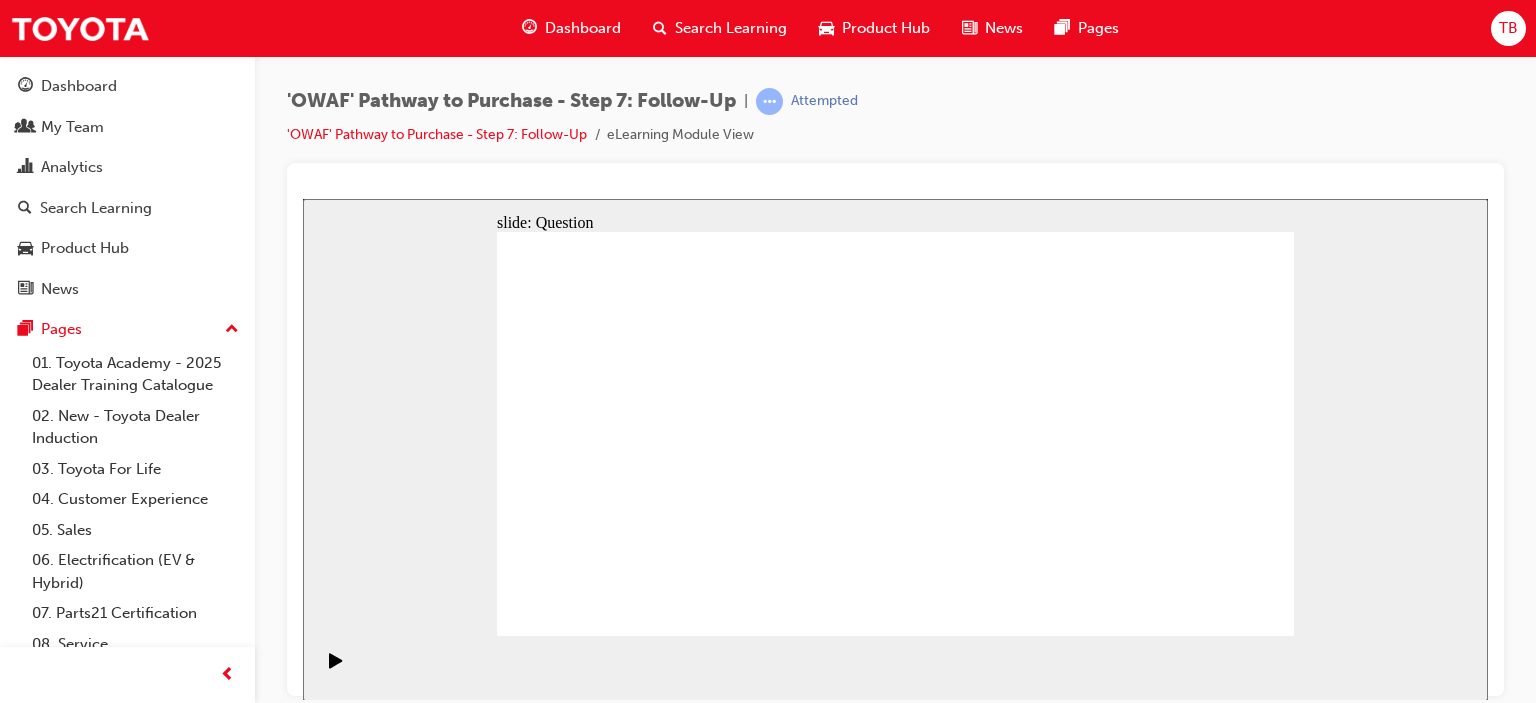 click 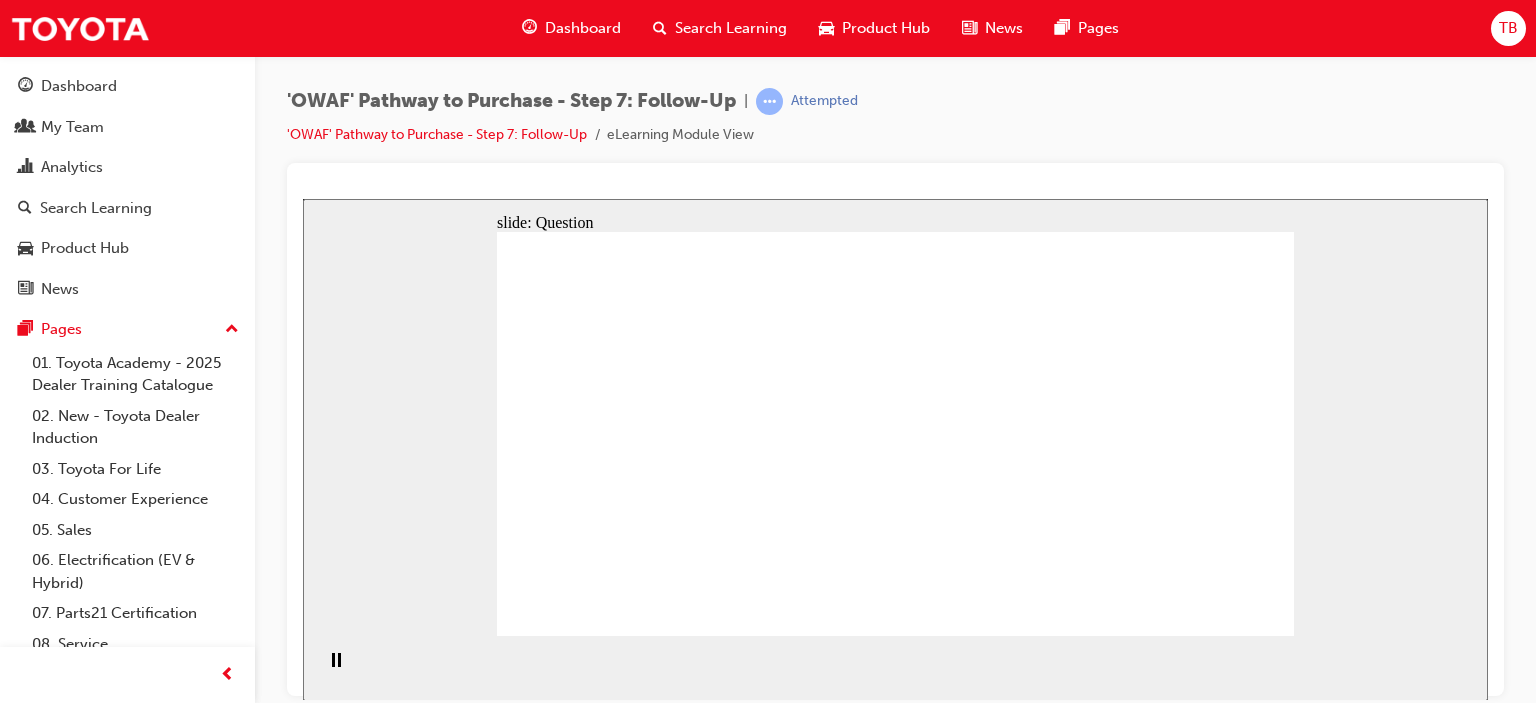 drag, startPoint x: 765, startPoint y: 537, endPoint x: 903, endPoint y: 383, distance: 206.78491 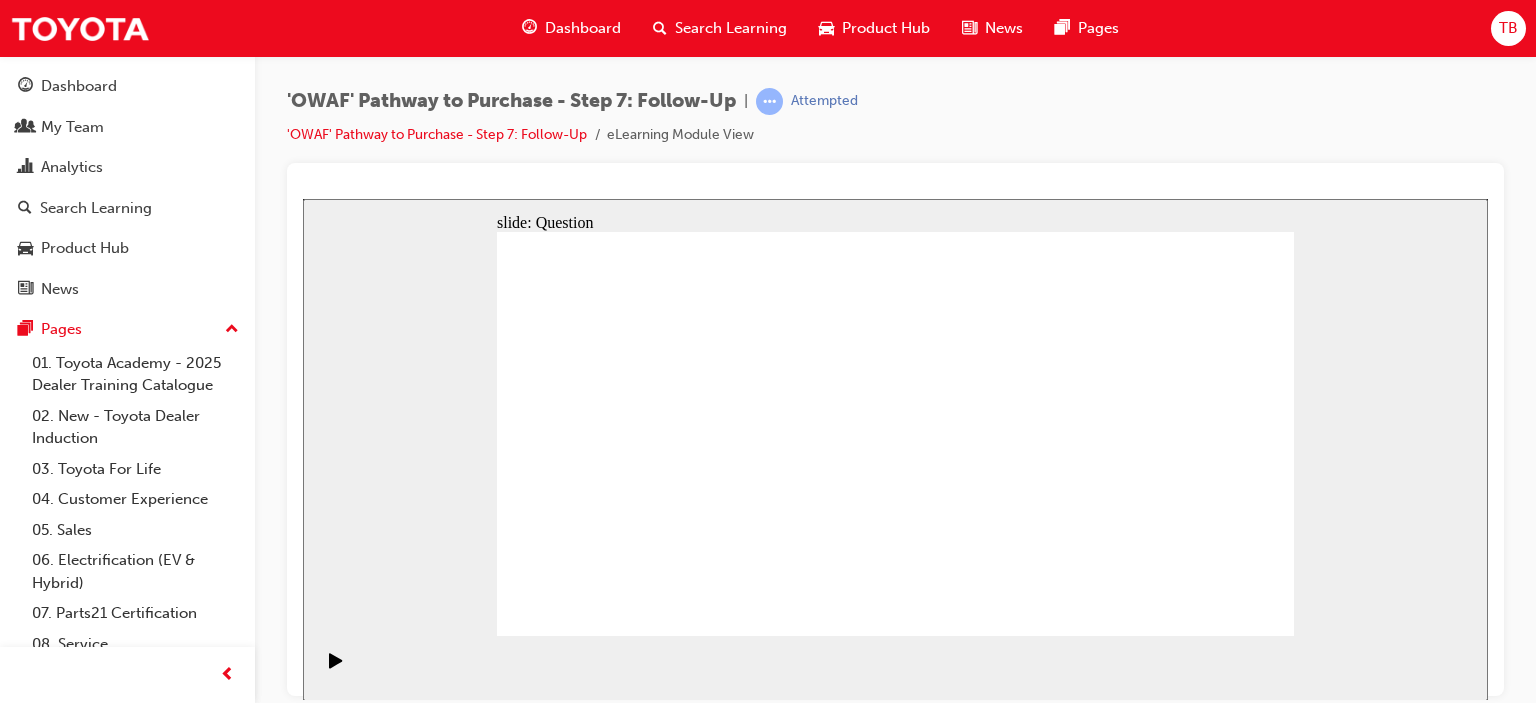 drag, startPoint x: 892, startPoint y: 578, endPoint x: 712, endPoint y: 409, distance: 246.90282 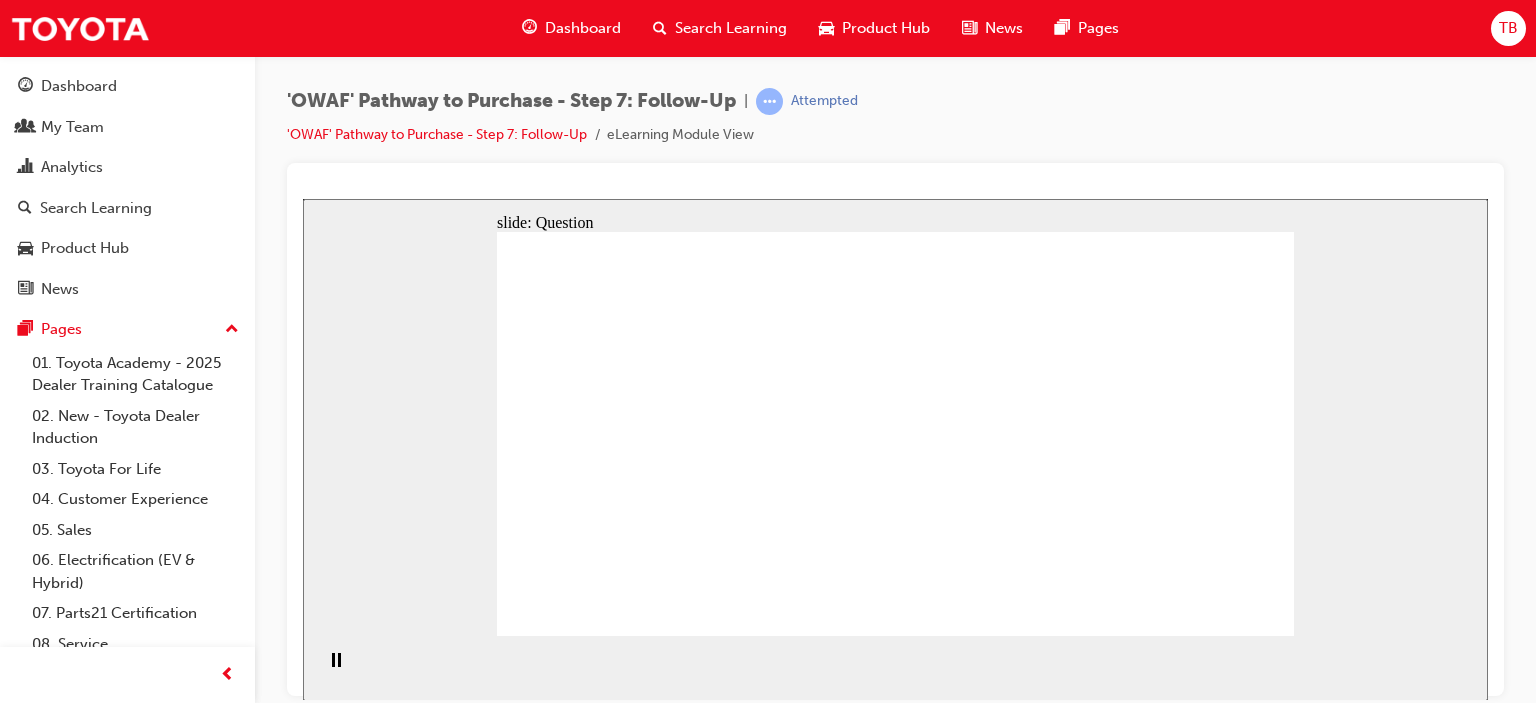 click 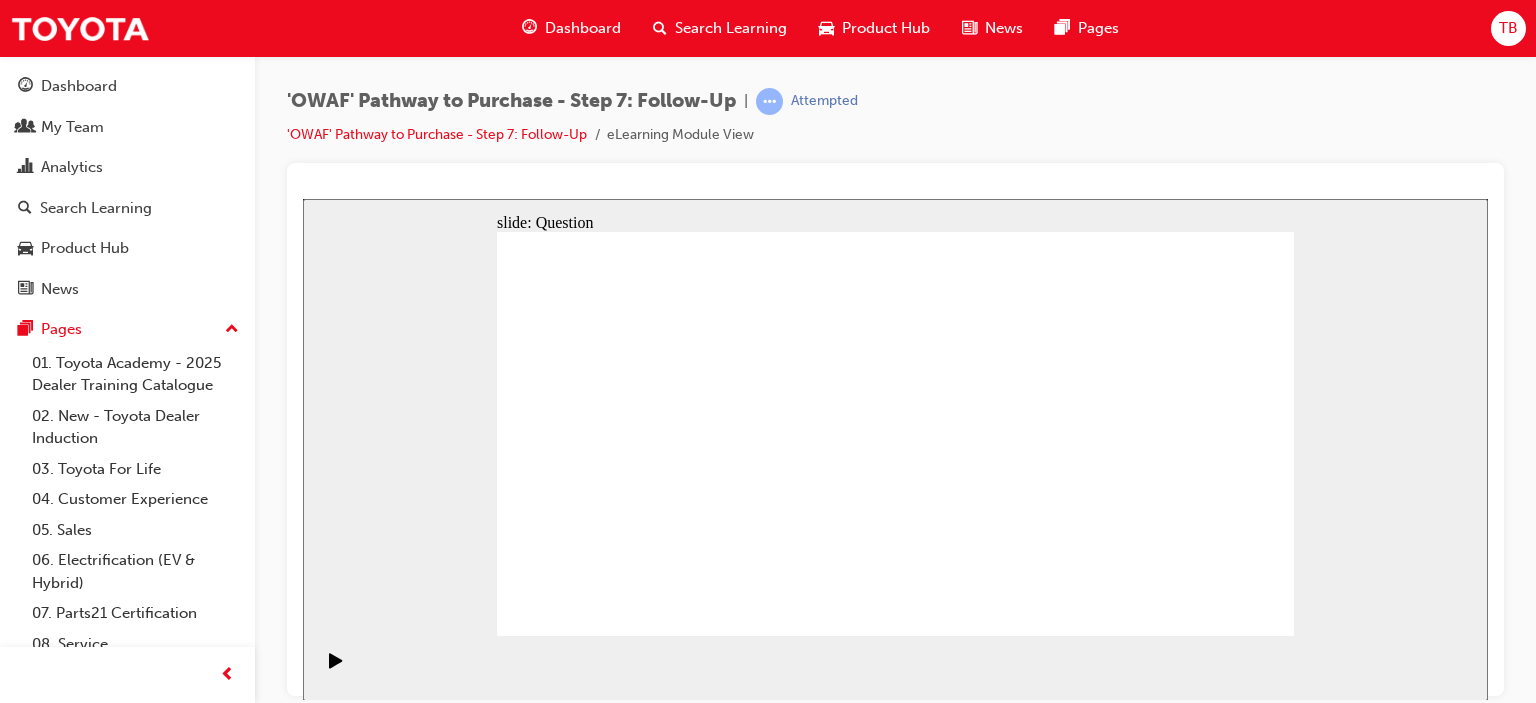 click 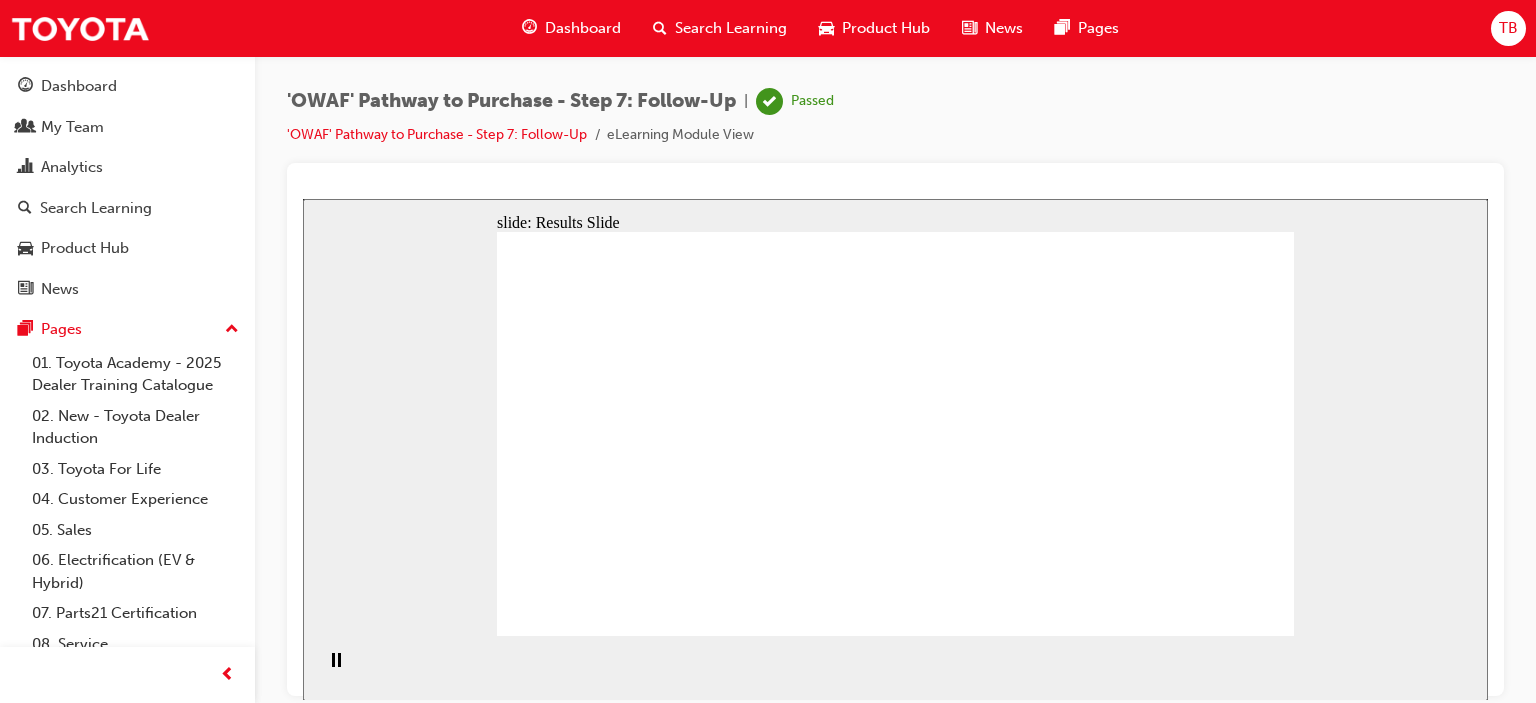 drag, startPoint x: 1212, startPoint y: 605, endPoint x: 1212, endPoint y: 617, distance: 12 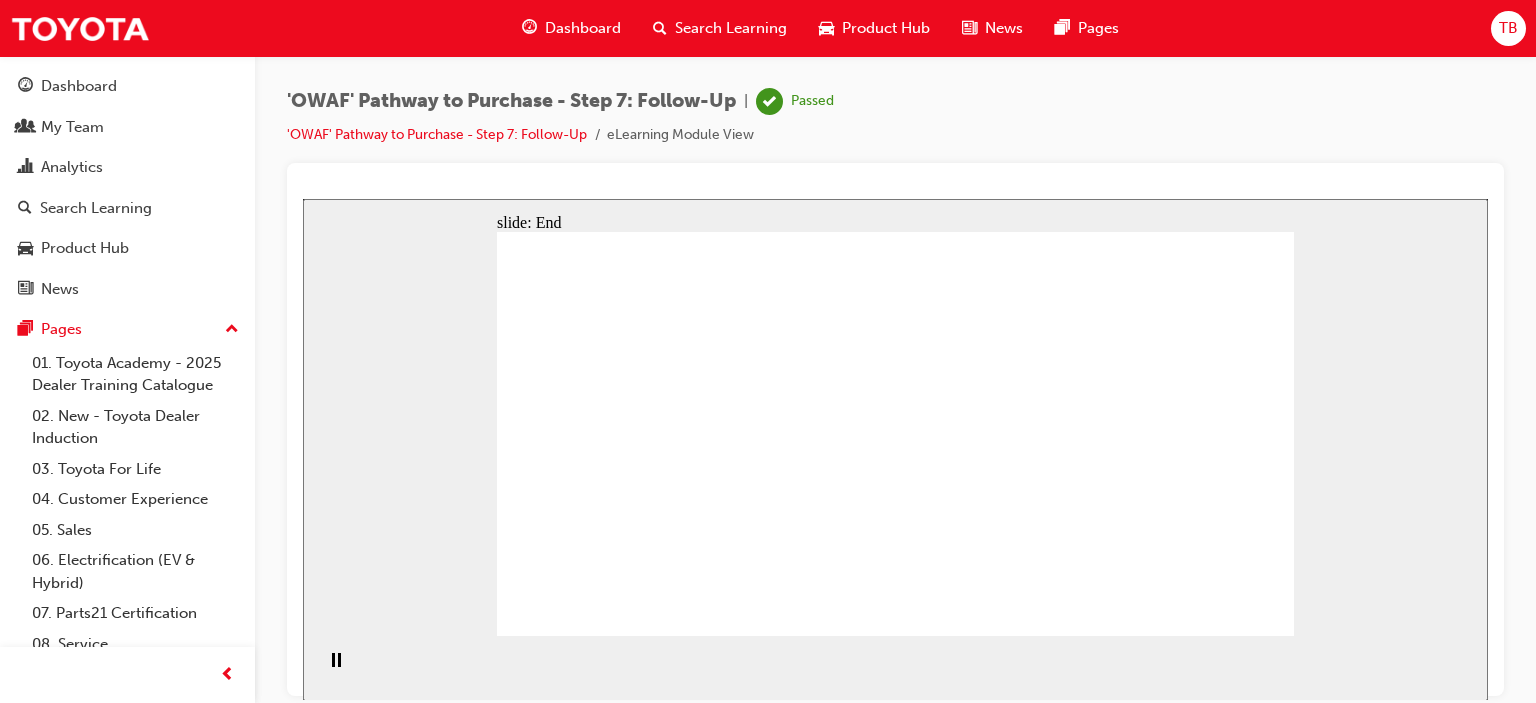 click 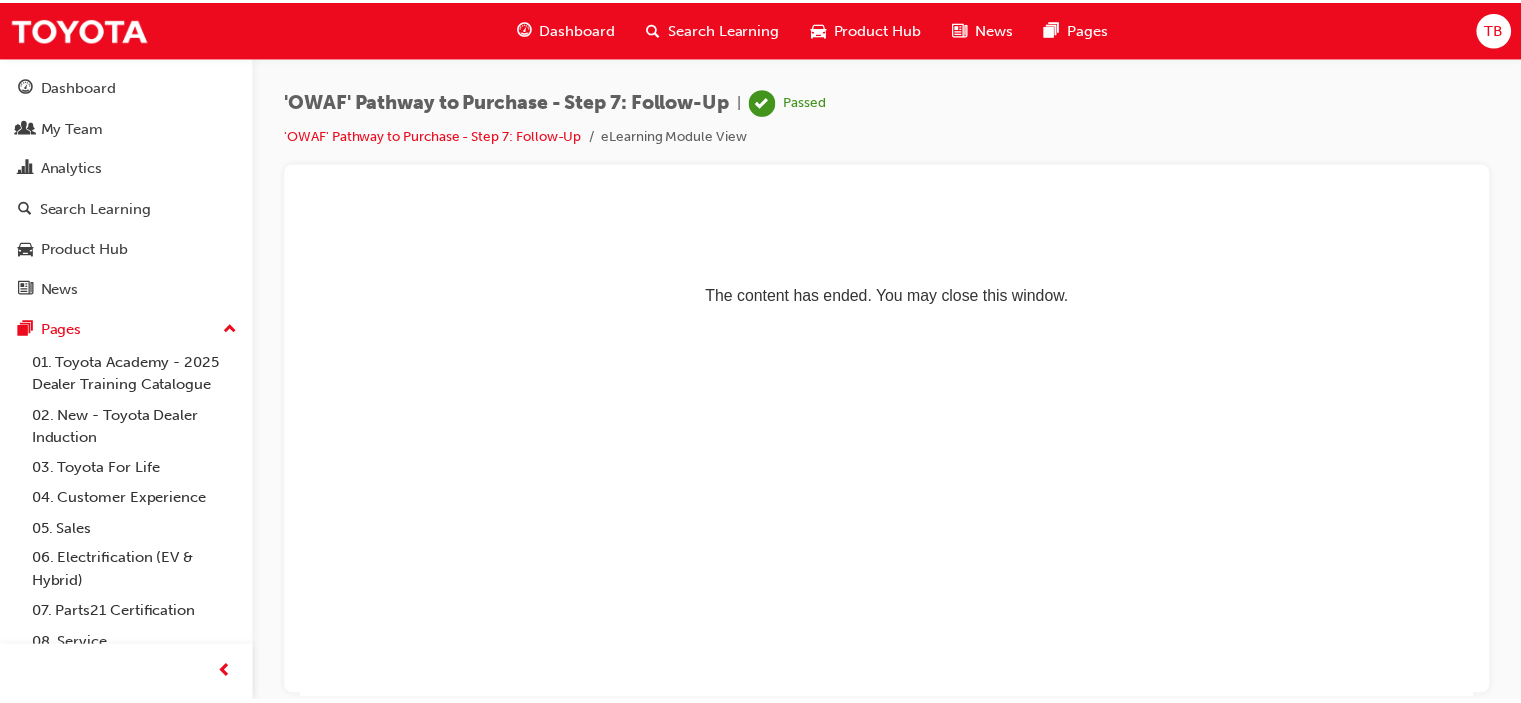 scroll, scrollTop: 0, scrollLeft: 0, axis: both 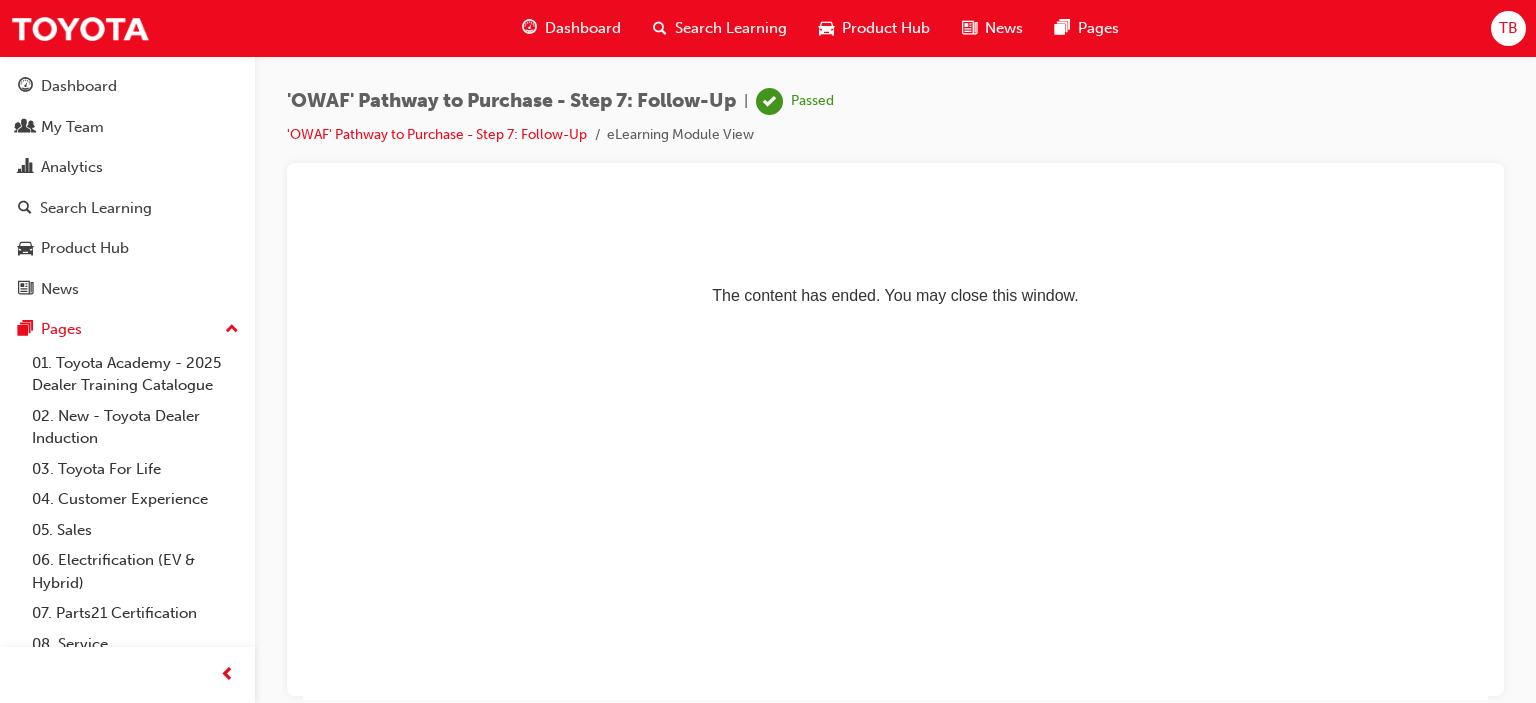 click on "Dashboard" at bounding box center (583, 28) 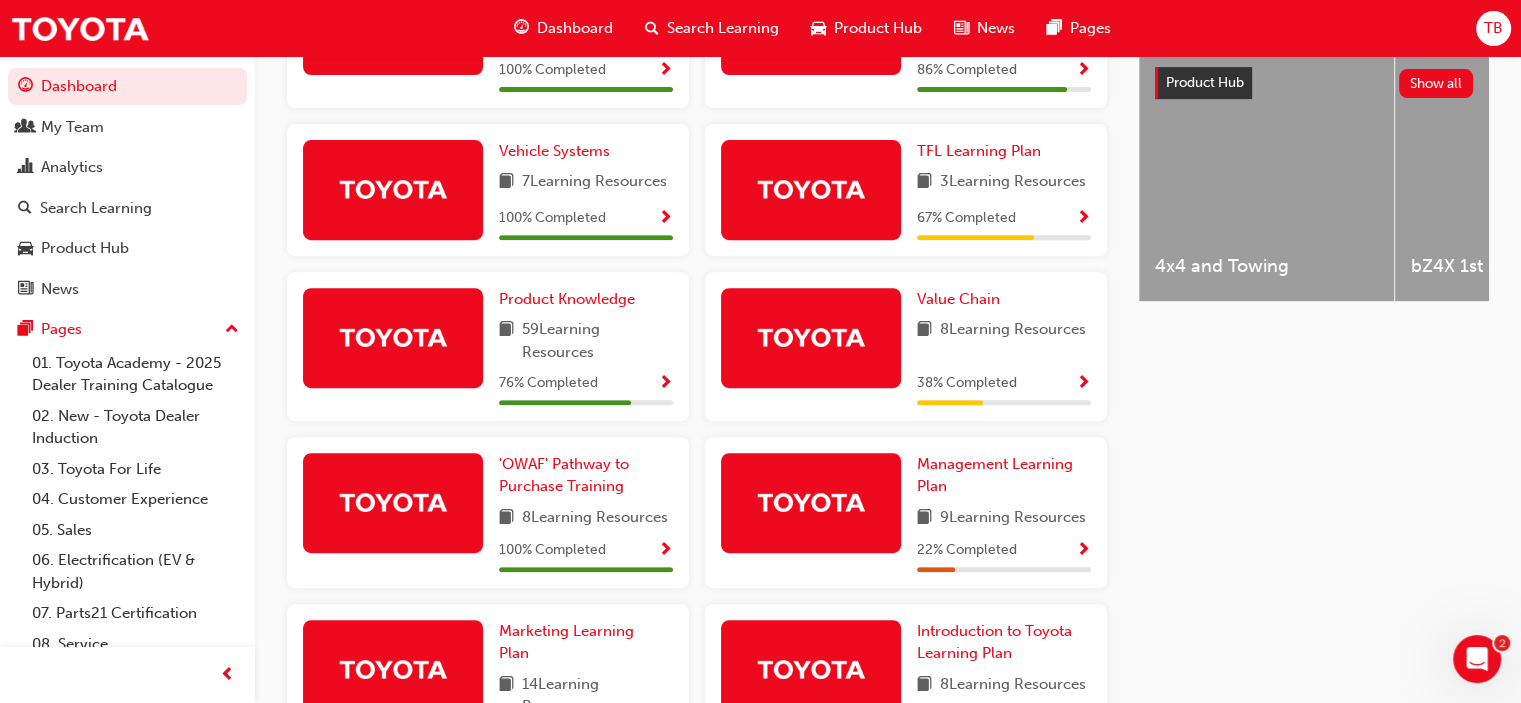 scroll, scrollTop: 492, scrollLeft: 0, axis: vertical 